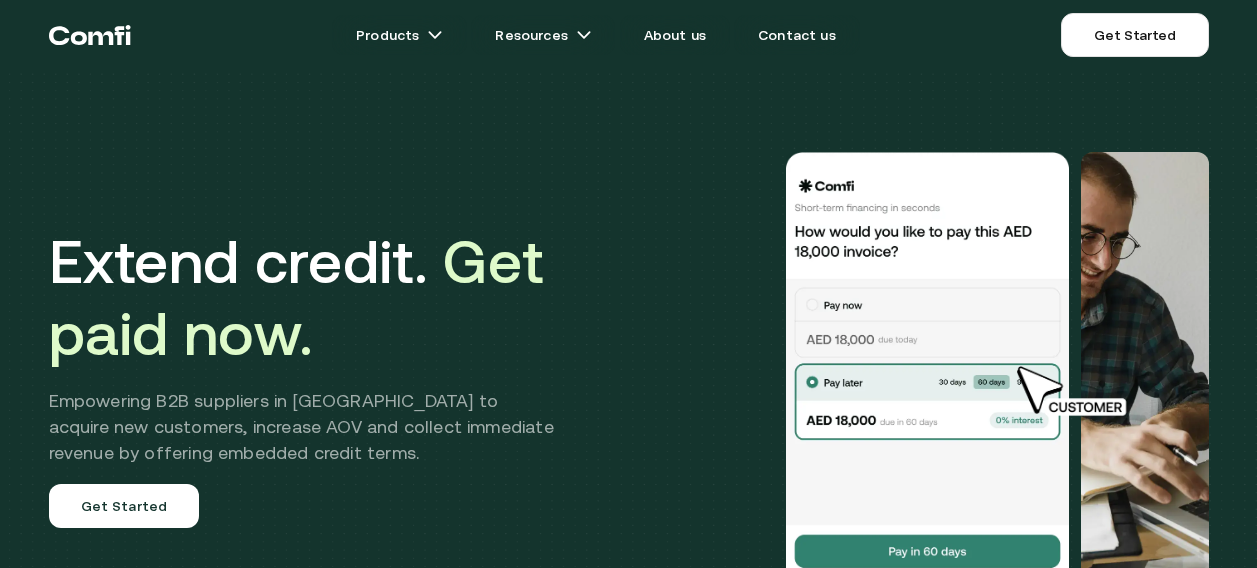 scroll, scrollTop: 0, scrollLeft: 0, axis: both 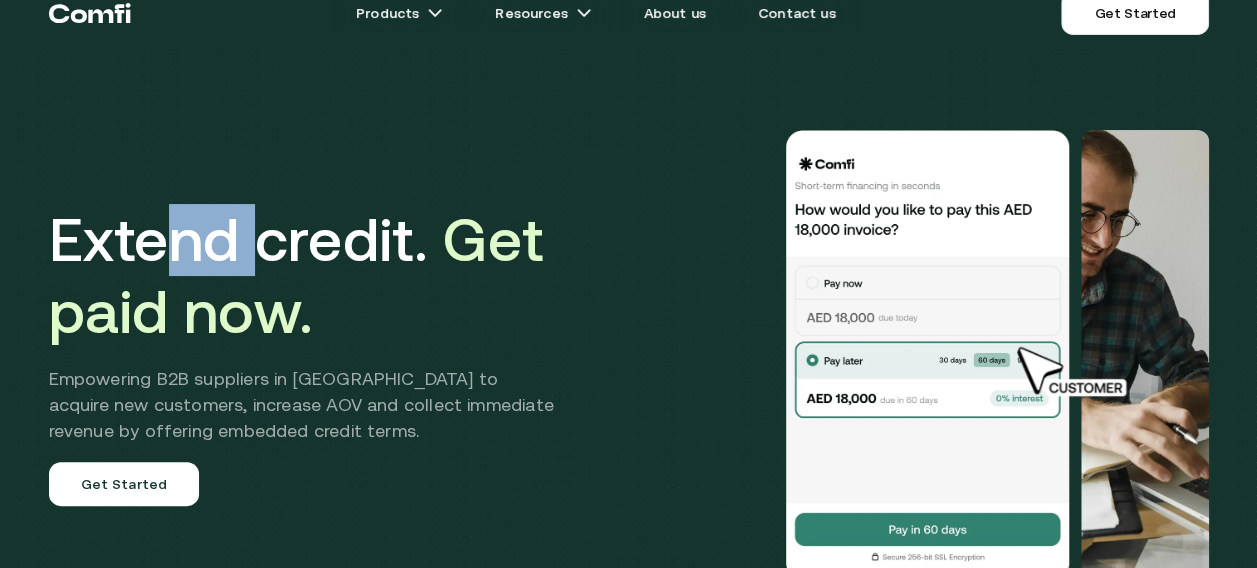drag, startPoint x: 183, startPoint y: 248, endPoint x: 276, endPoint y: 270, distance: 95.566734 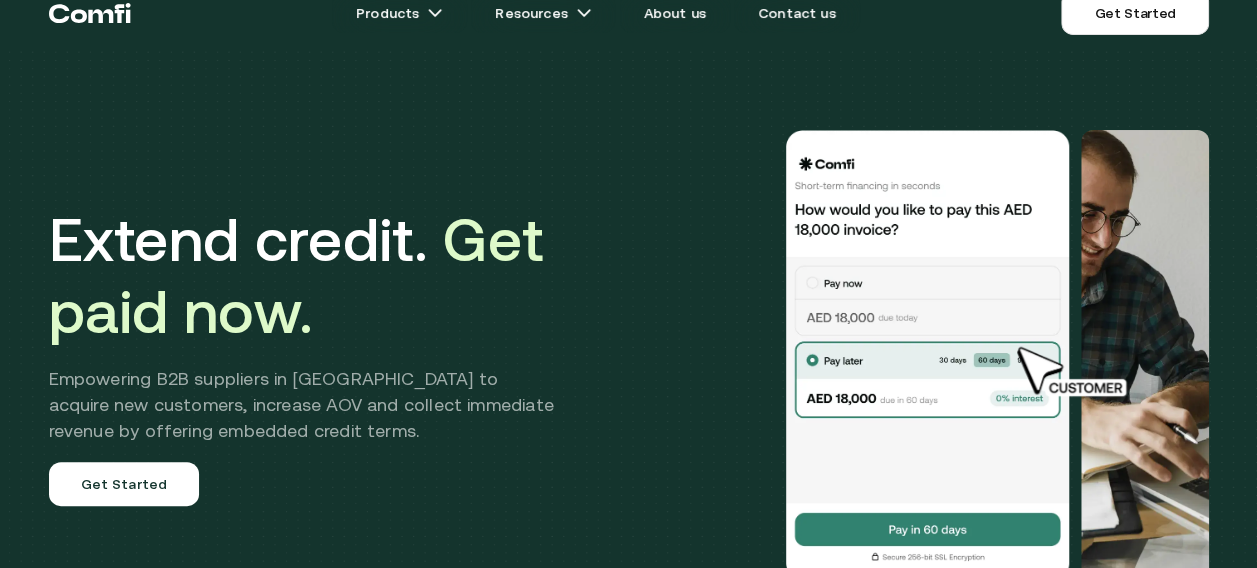 drag, startPoint x: 276, startPoint y: 270, endPoint x: 176, endPoint y: 327, distance: 115.1043 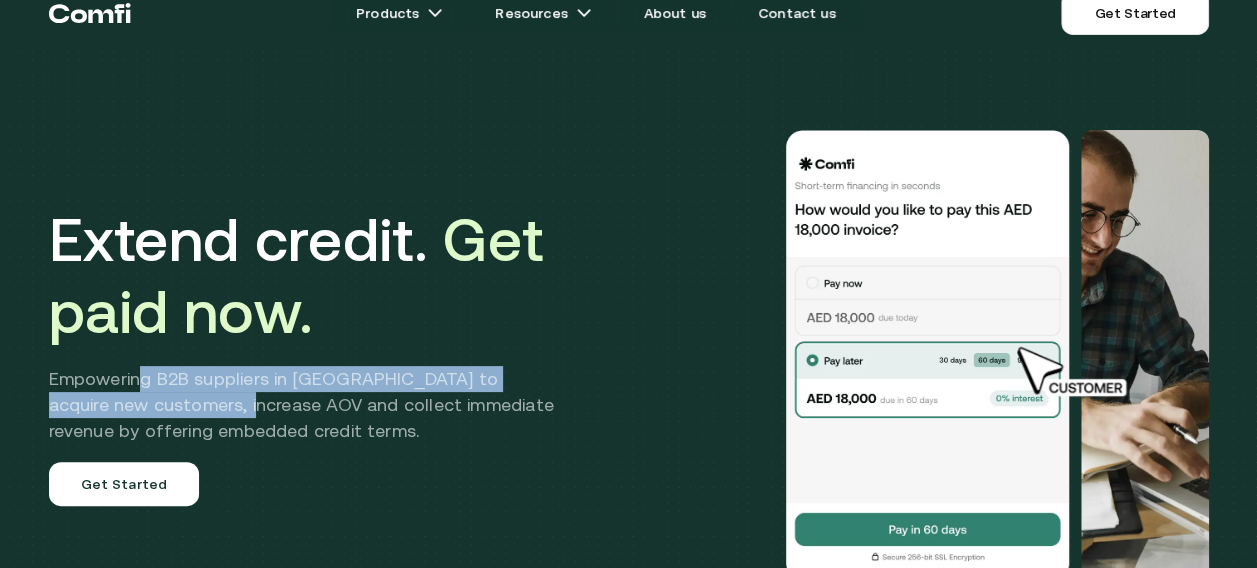 drag, startPoint x: 146, startPoint y: 370, endPoint x: 276, endPoint y: 412, distance: 136.61626 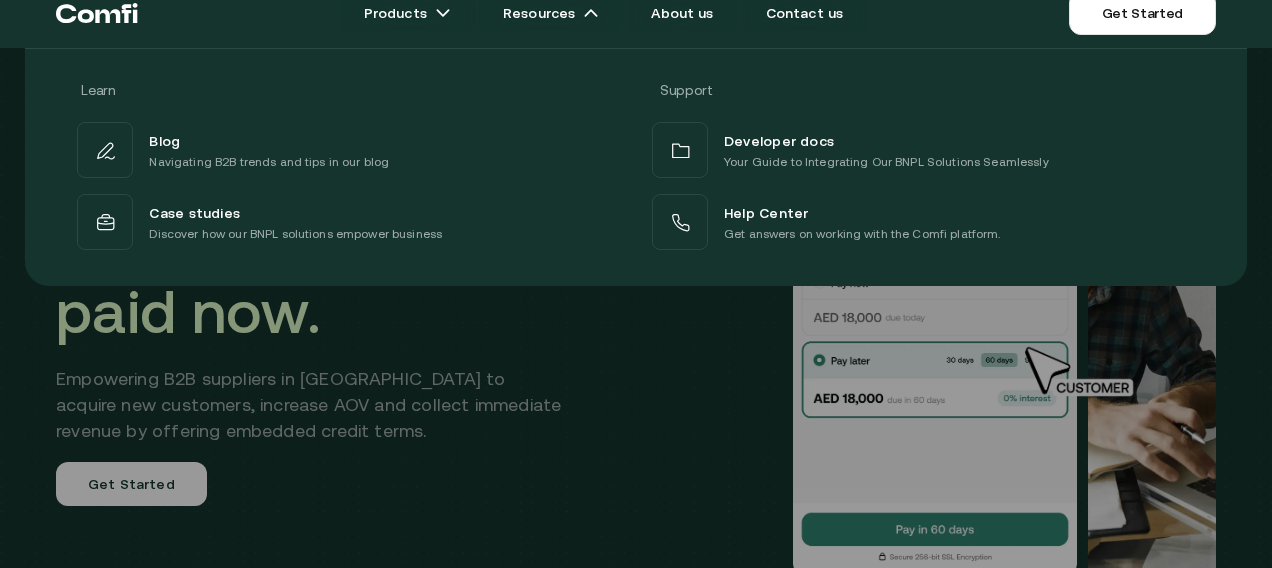 click at bounding box center (636, 332) 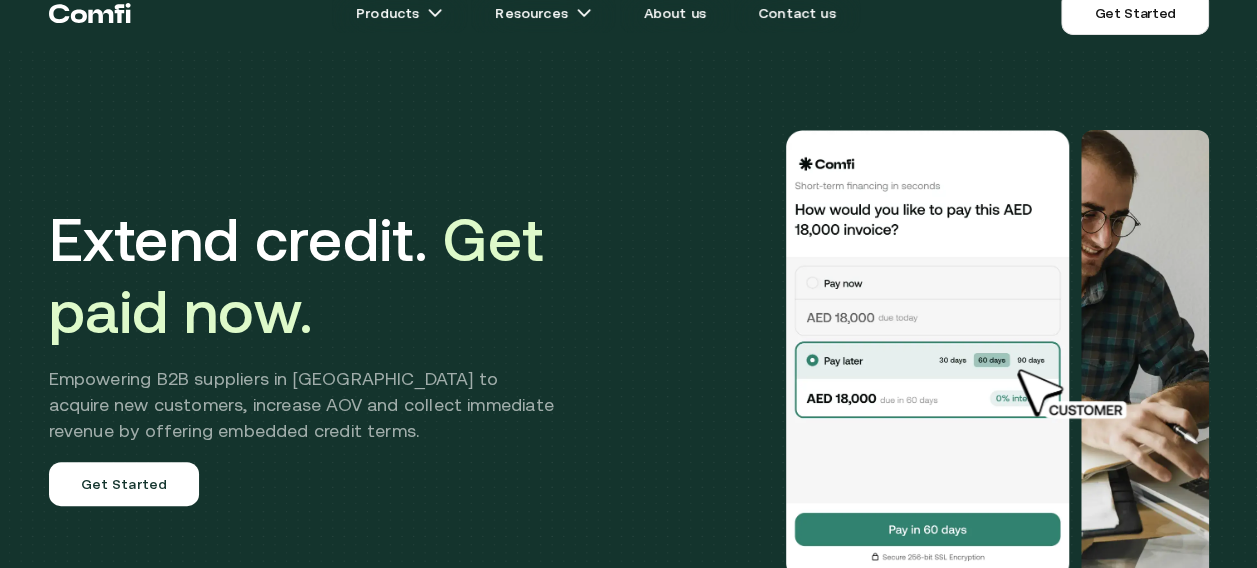 scroll, scrollTop: 200, scrollLeft: 0, axis: vertical 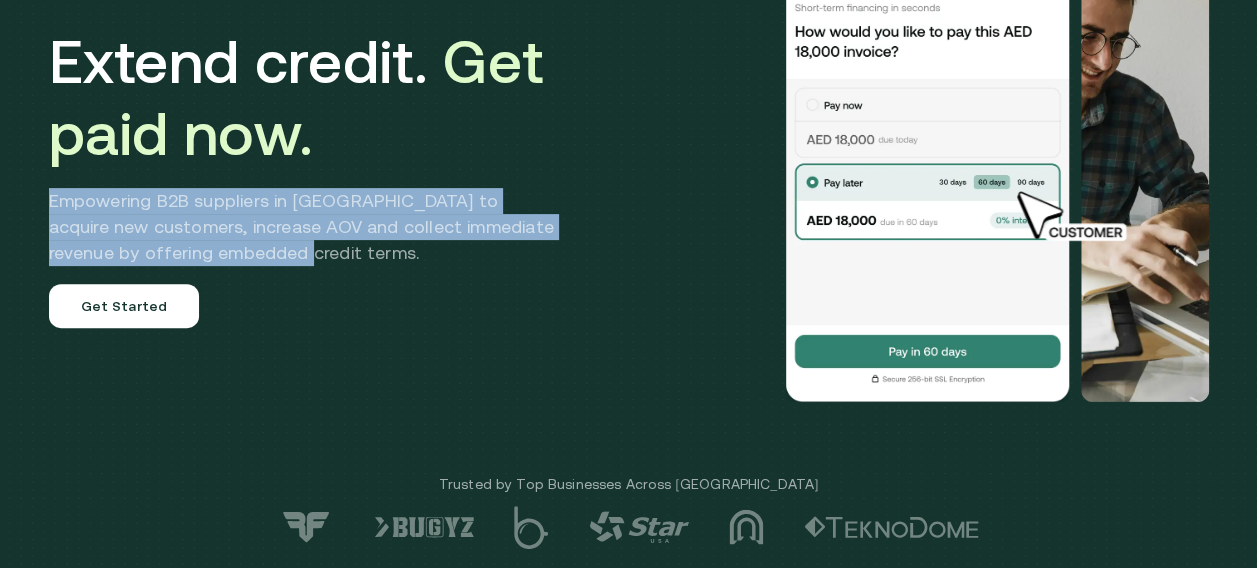 drag, startPoint x: 56, startPoint y: 200, endPoint x: 408, endPoint y: 256, distance: 356.4267 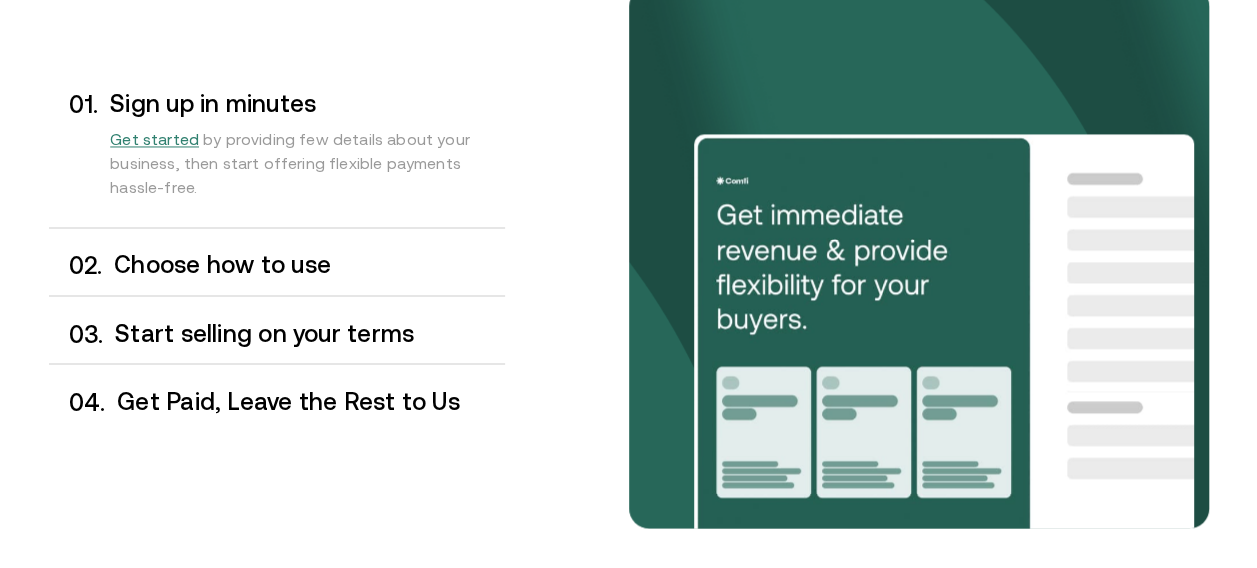 scroll, scrollTop: 1586, scrollLeft: 0, axis: vertical 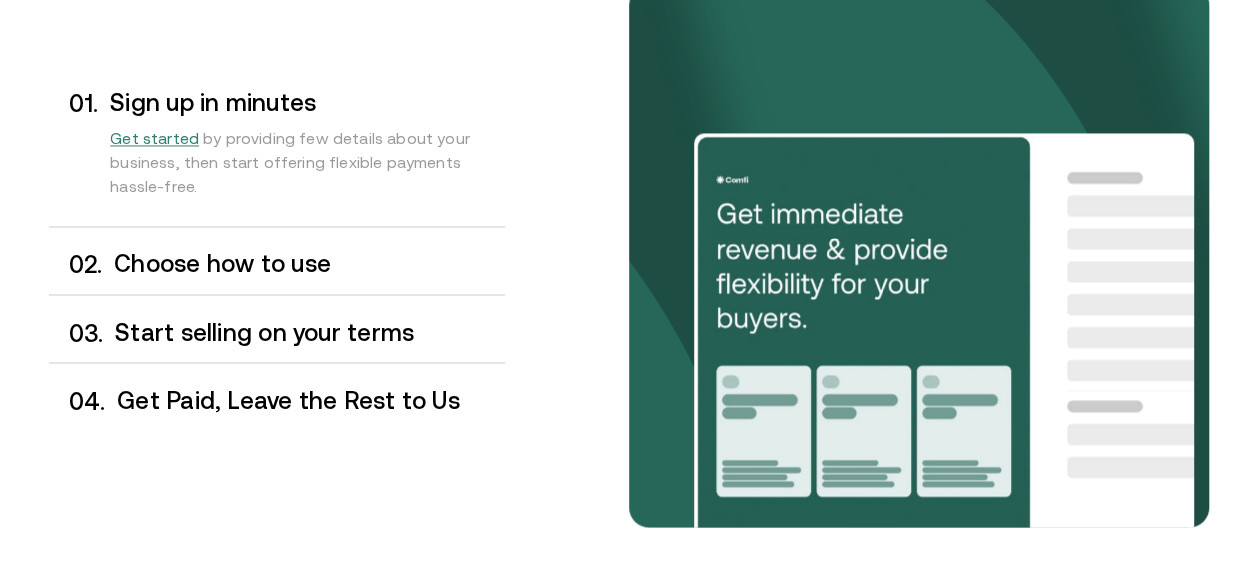 click on "Choose how to use" at bounding box center [309, 264] 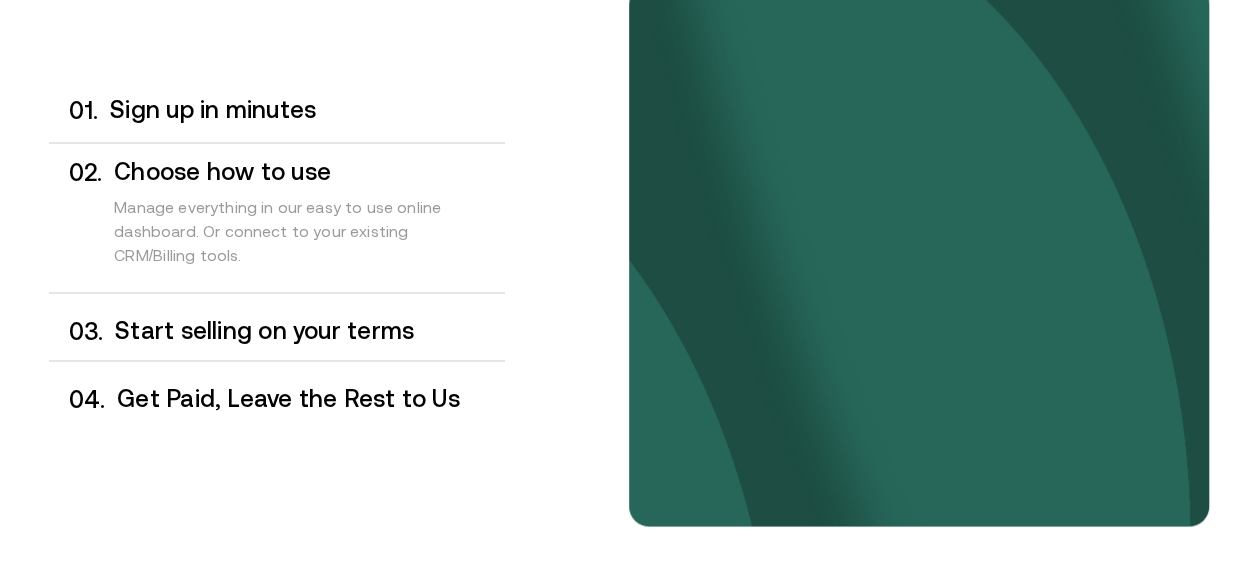 scroll, scrollTop: 1586, scrollLeft: 0, axis: vertical 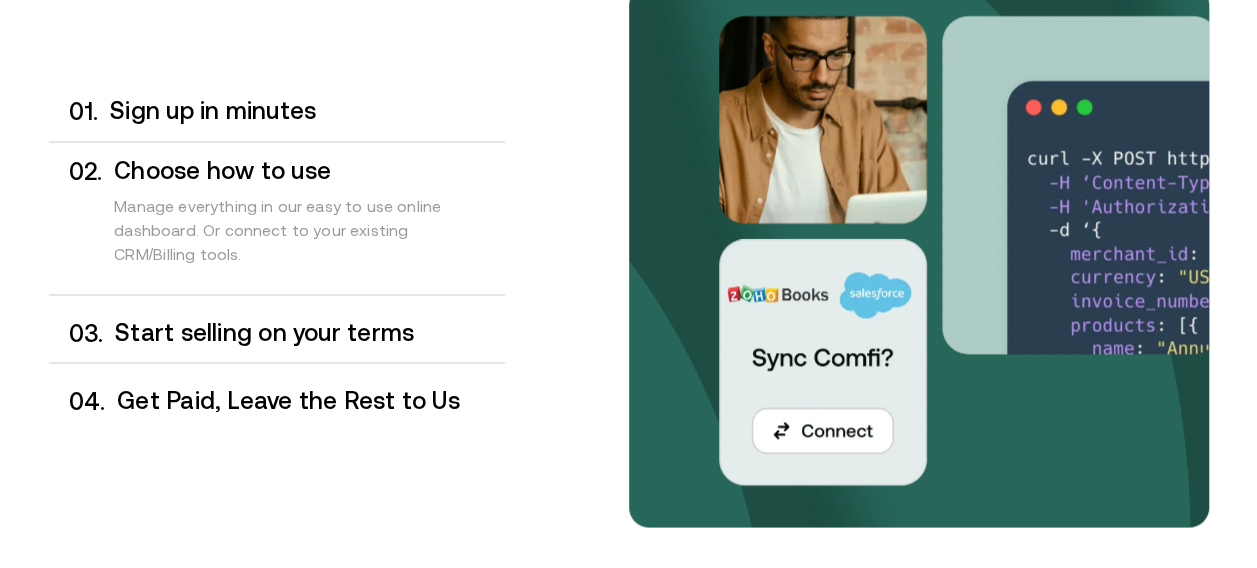 click on "Start selling on your terms" at bounding box center [309, 332] 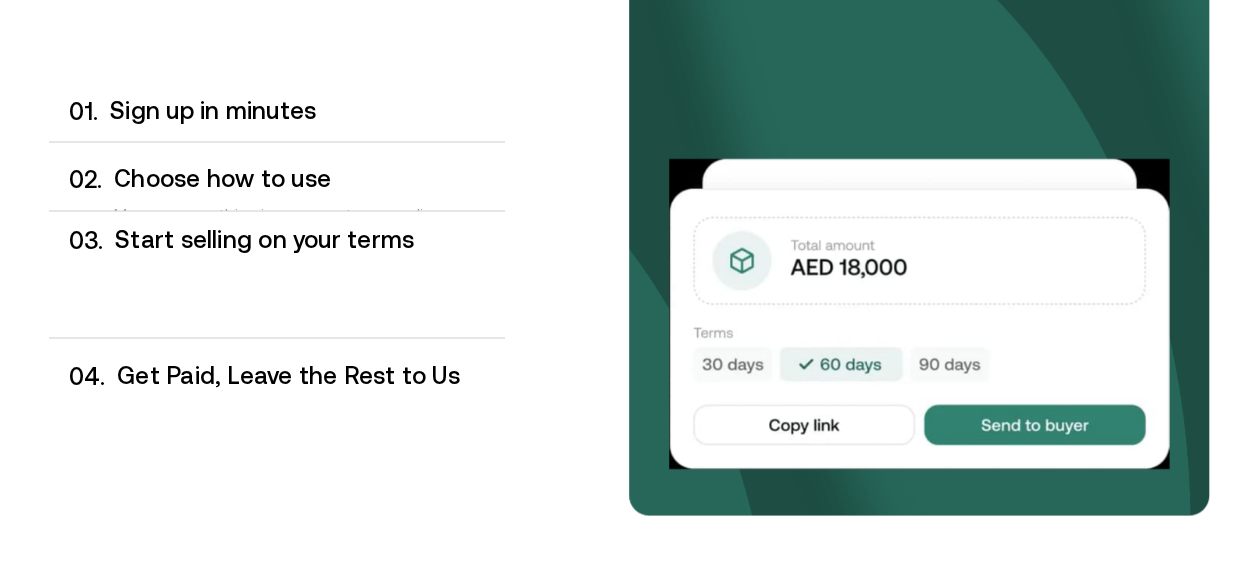 scroll, scrollTop: 1598, scrollLeft: 0, axis: vertical 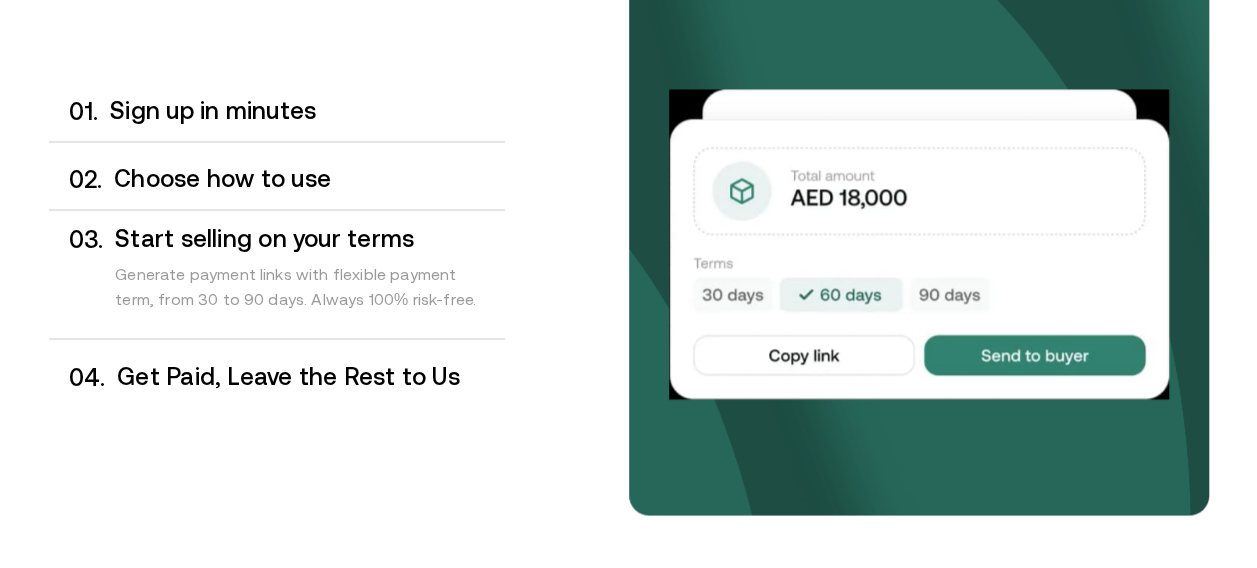 click on "Get Paid, Leave the Rest to Us" at bounding box center (310, 376) 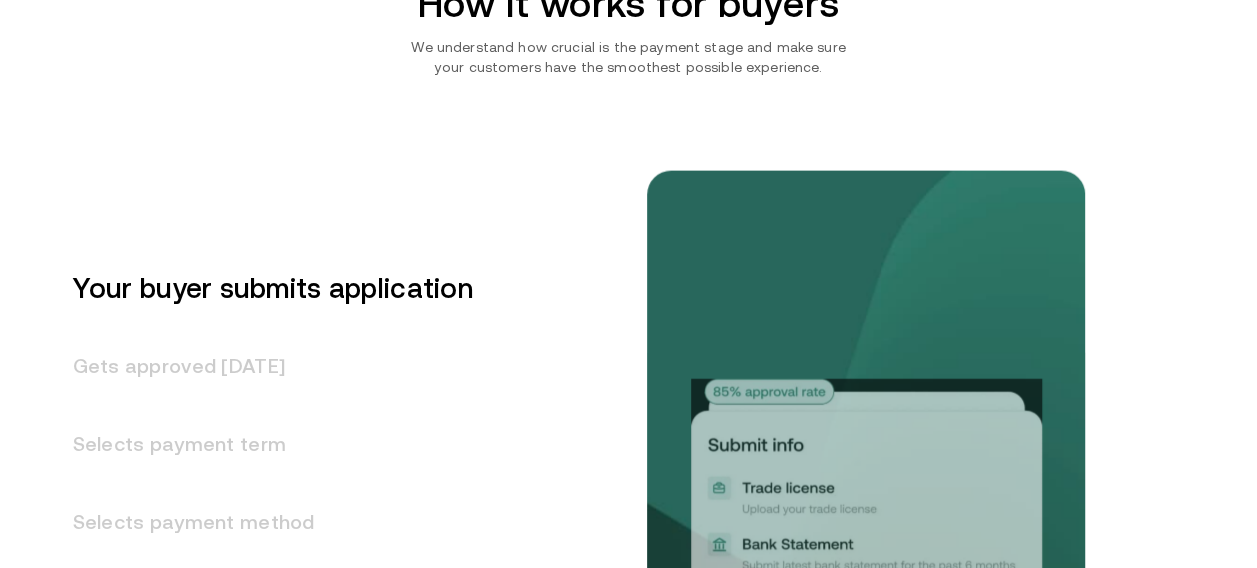 scroll, scrollTop: 2256, scrollLeft: 0, axis: vertical 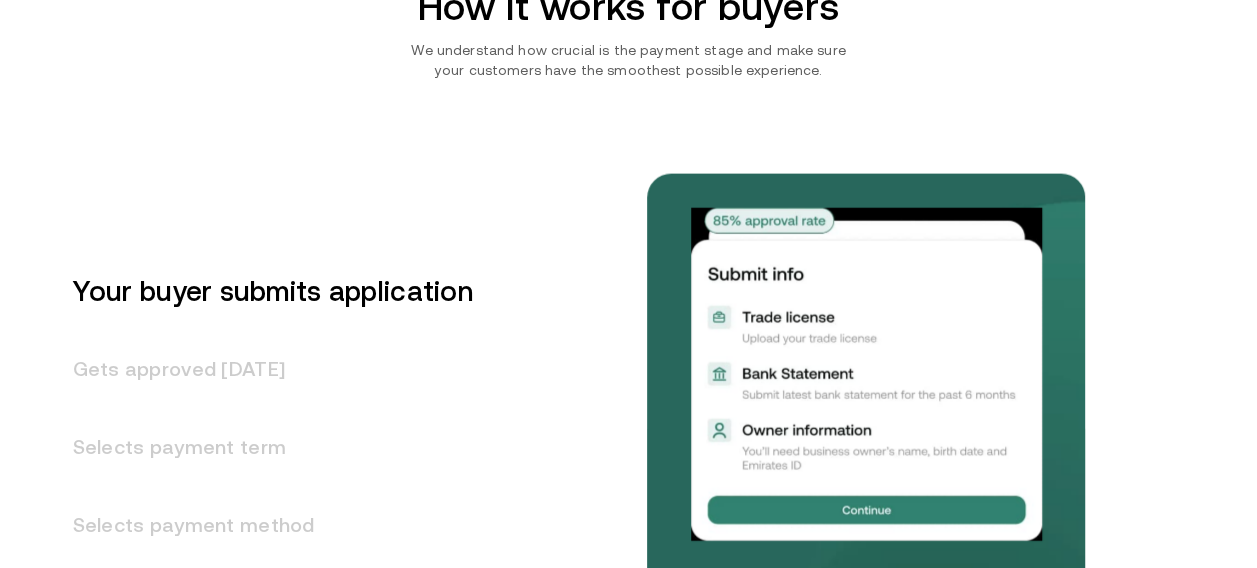 click on "Your buyer submits application" at bounding box center (261, 291) 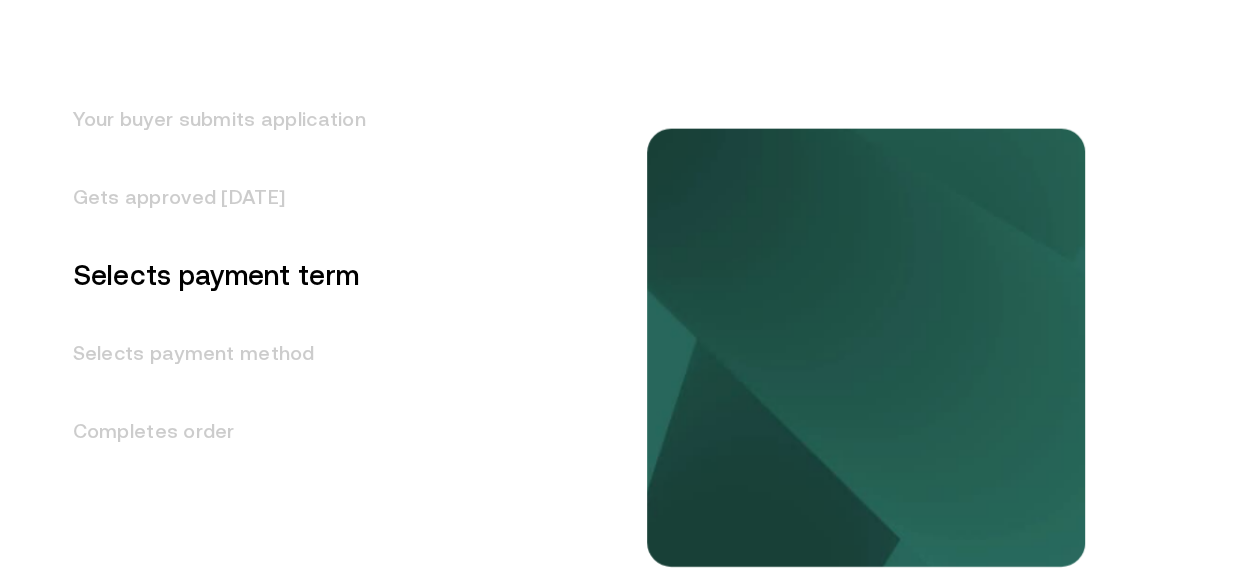 scroll, scrollTop: 2429, scrollLeft: 0, axis: vertical 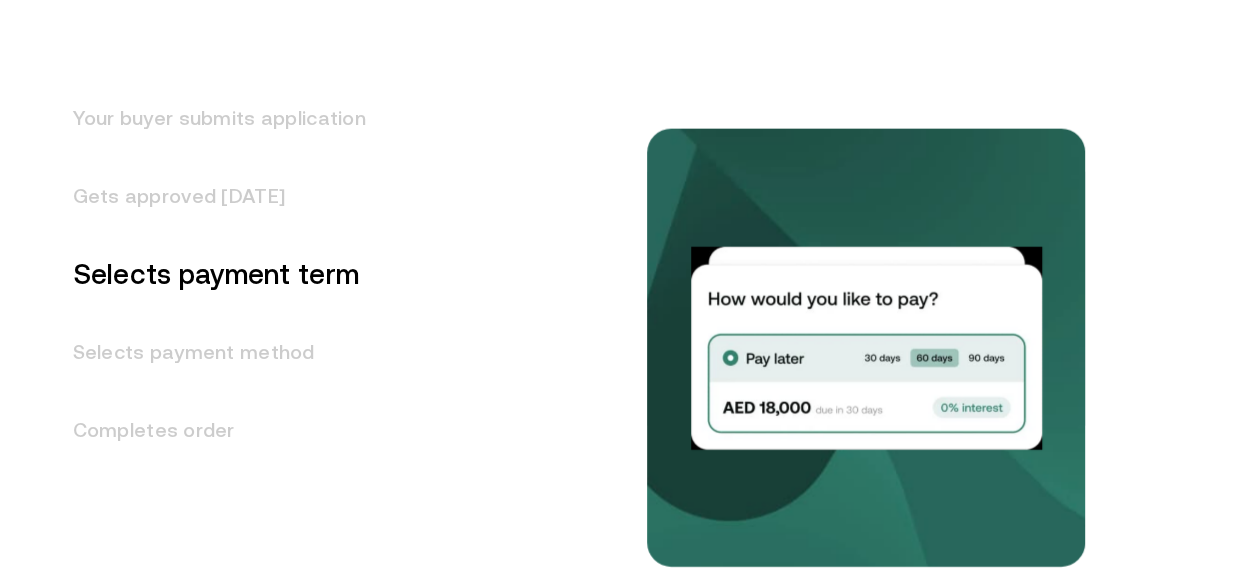 click on "Gets approved [DATE]" at bounding box center (207, 196) 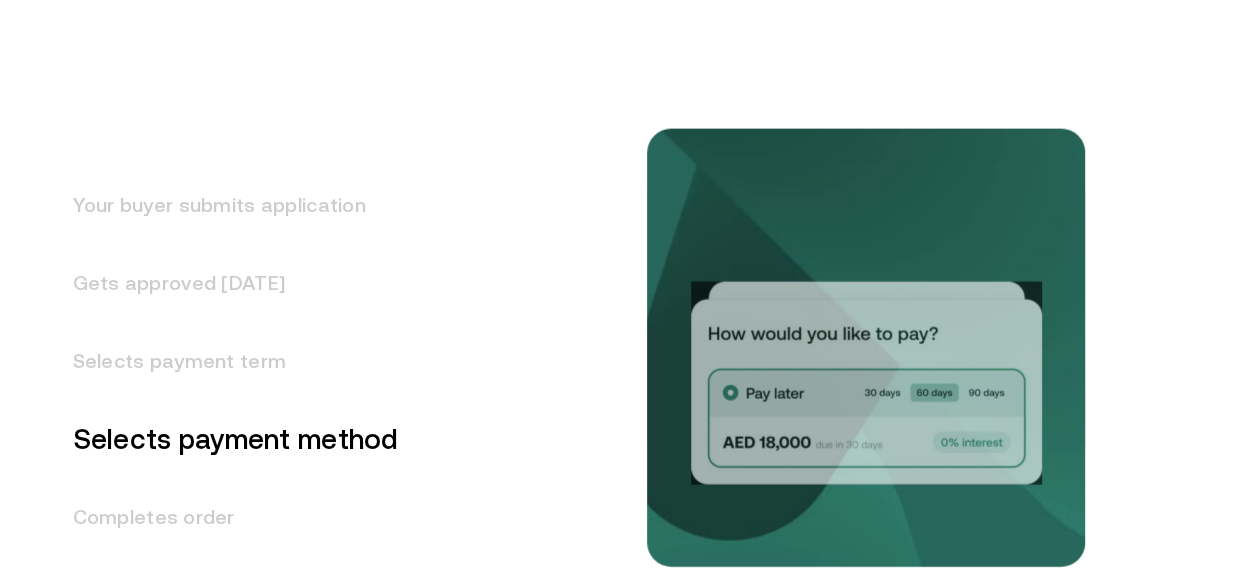 scroll, scrollTop: 2472, scrollLeft: 0, axis: vertical 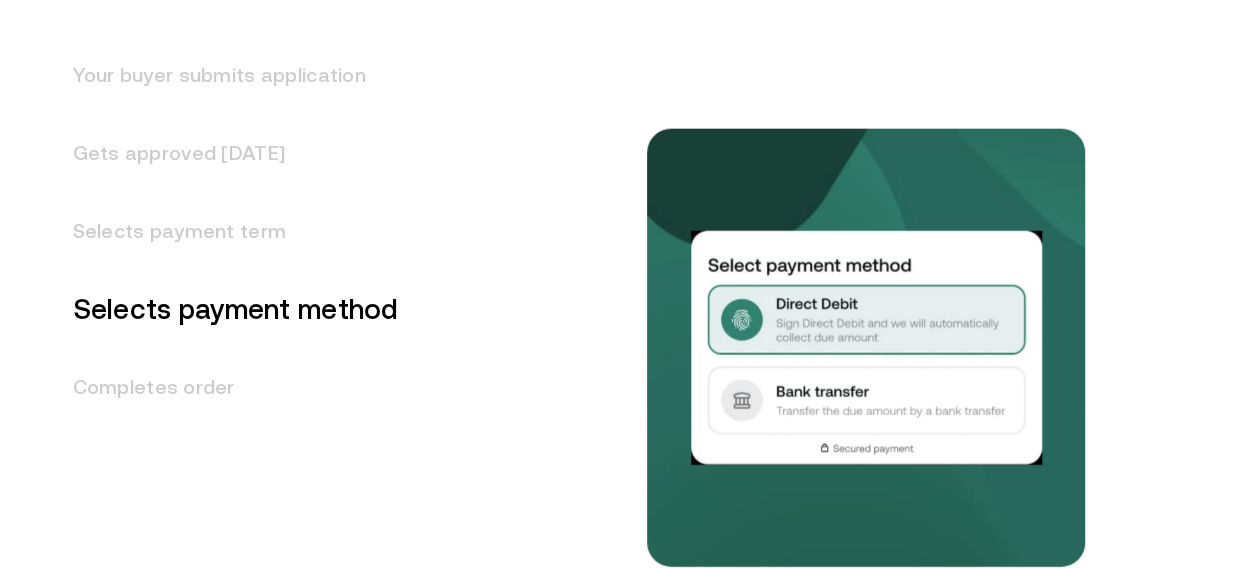 click on "Gets approved [DATE]" at bounding box center (224, 153) 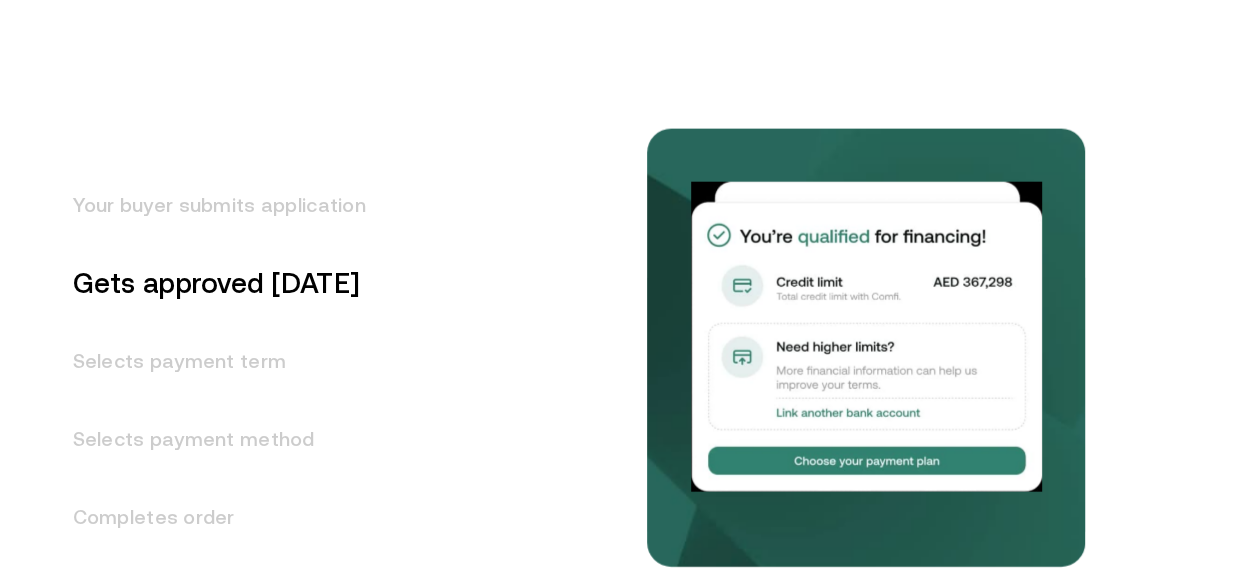 click on "Selects payment term" at bounding box center (207, 361) 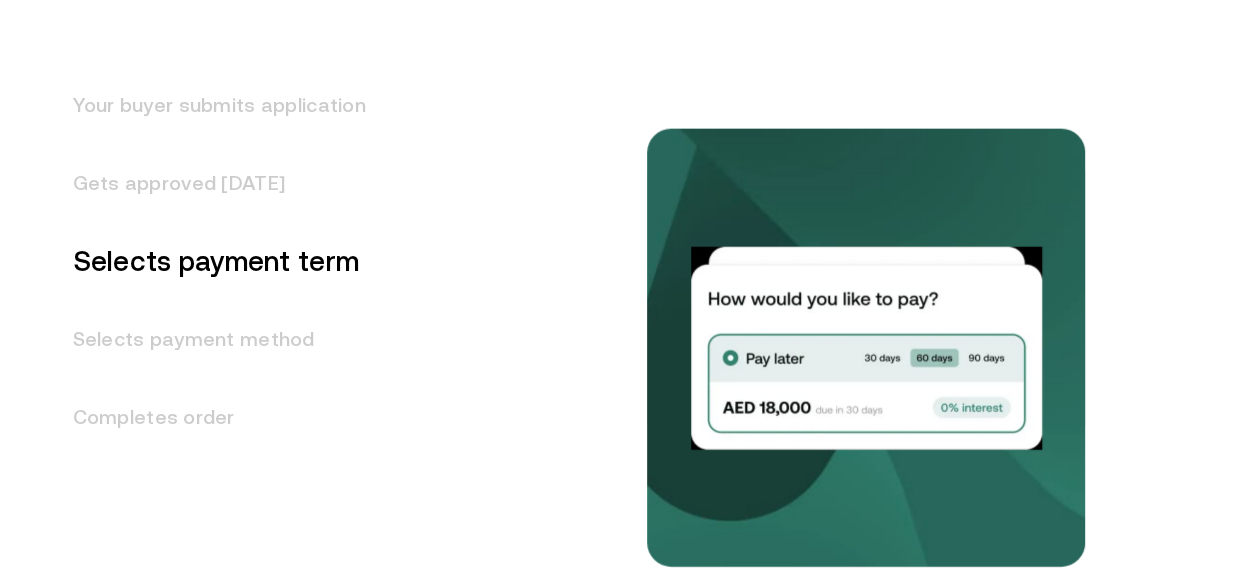 scroll, scrollTop: 2443, scrollLeft: 0, axis: vertical 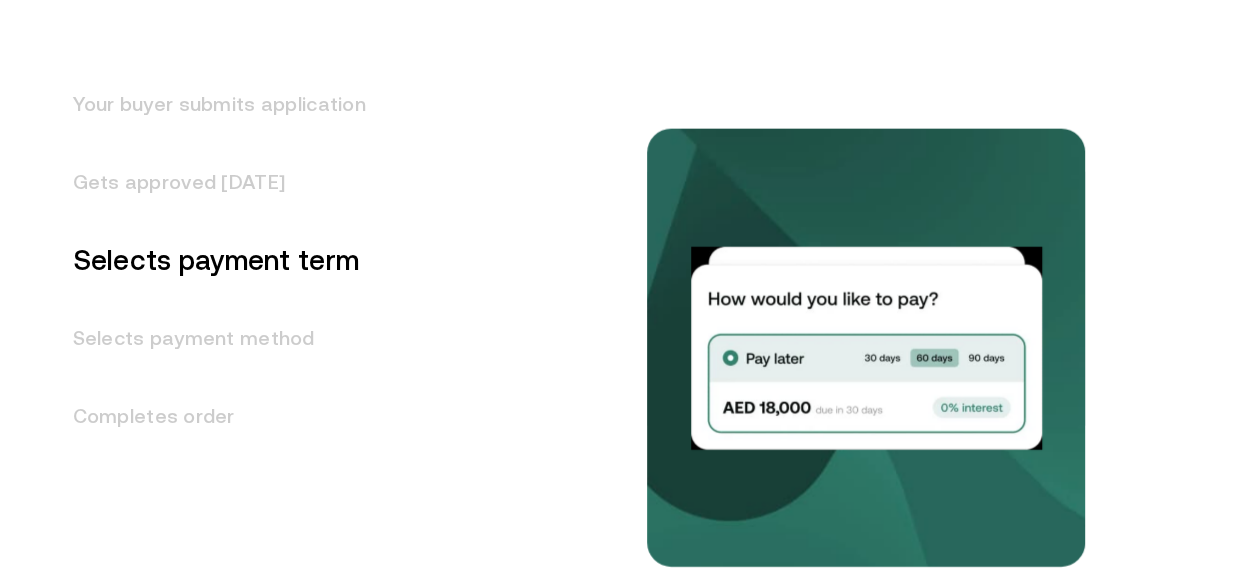 click on "Selects payment method" at bounding box center (207, 338) 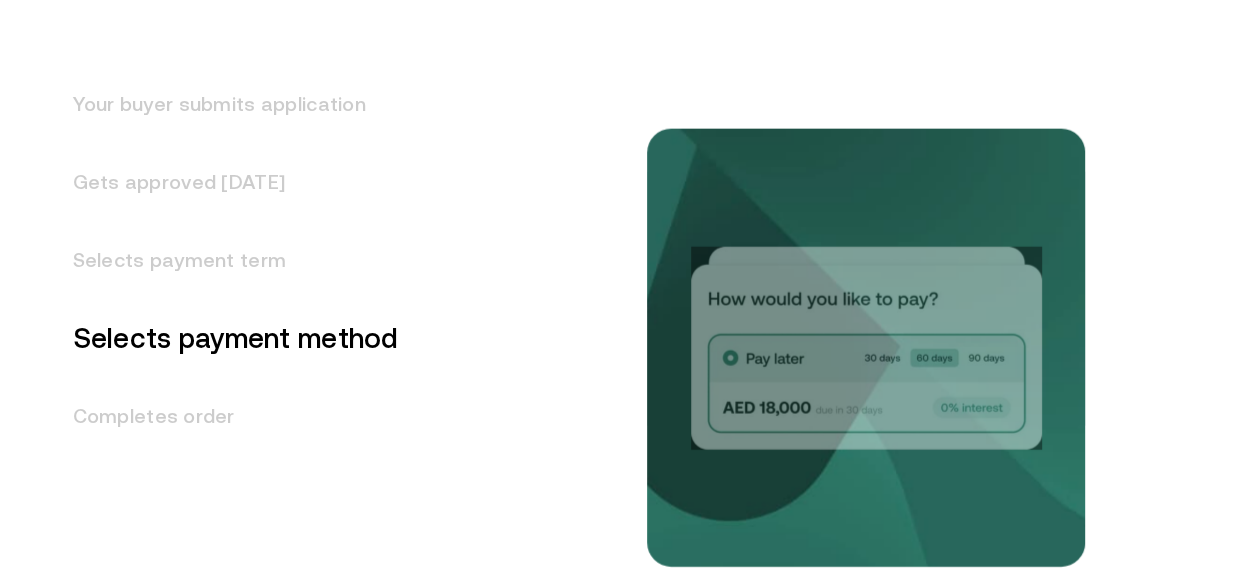 scroll, scrollTop: 2498, scrollLeft: 0, axis: vertical 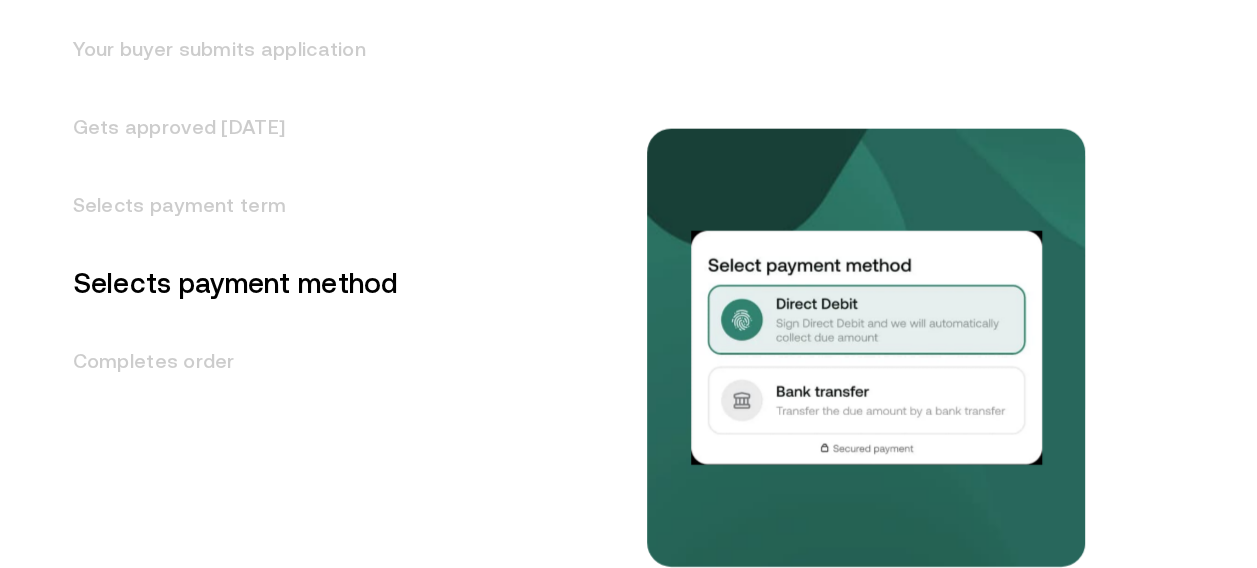 click on "Completes order" at bounding box center [224, 361] 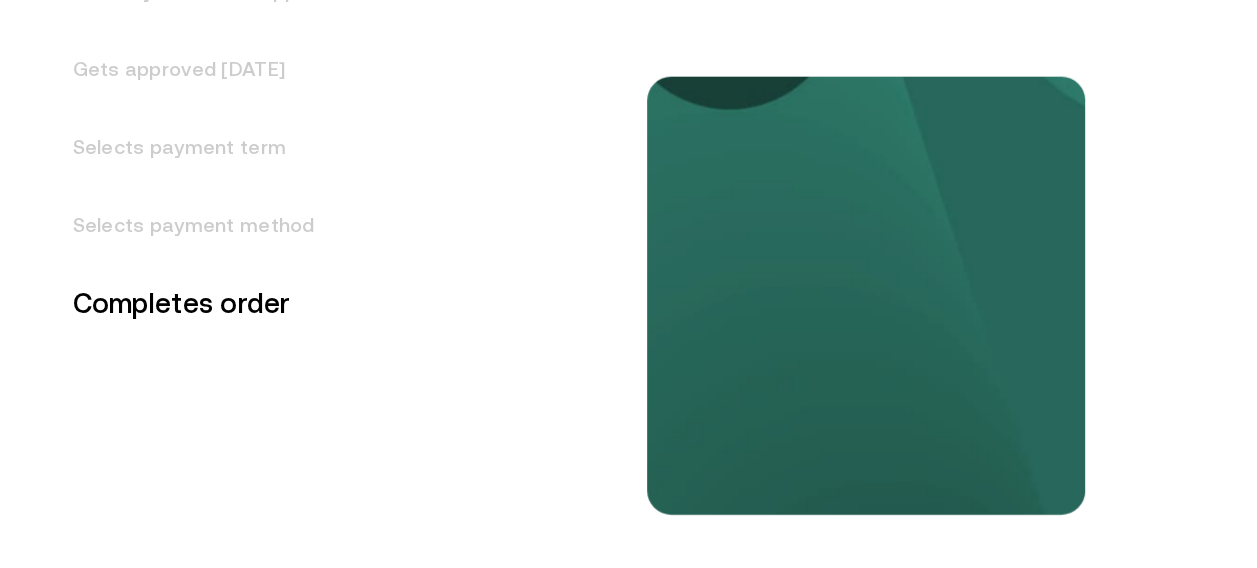 scroll, scrollTop: 2576, scrollLeft: 0, axis: vertical 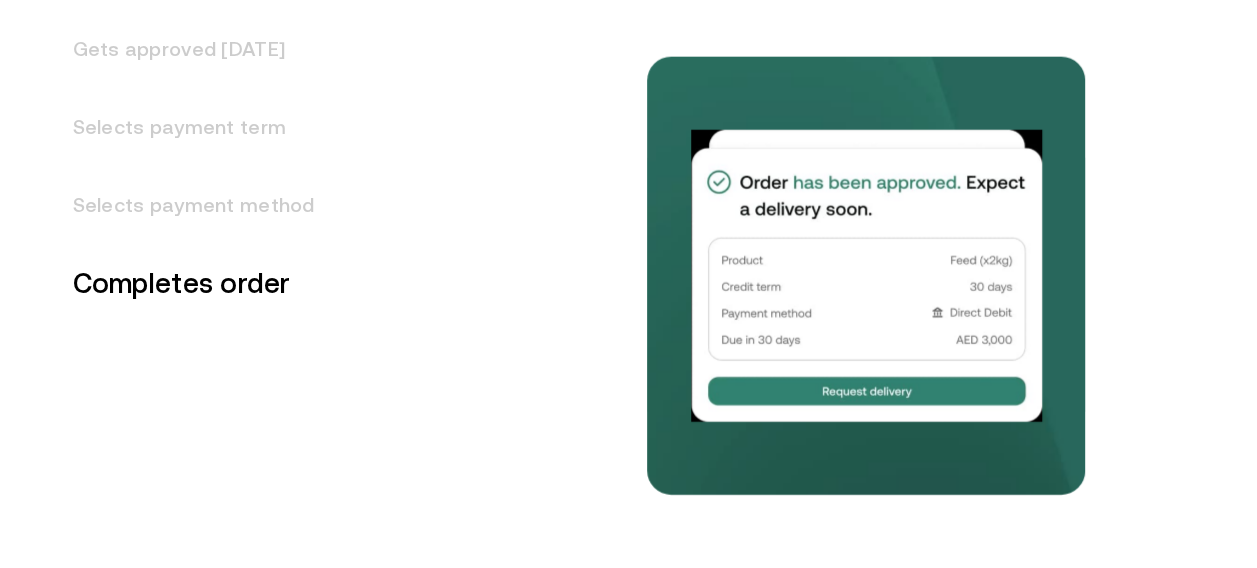 click on "Your buyer submits application Gets approved [DATE] Selects payment term Selects payment method Completes order" at bounding box center (263, 189) 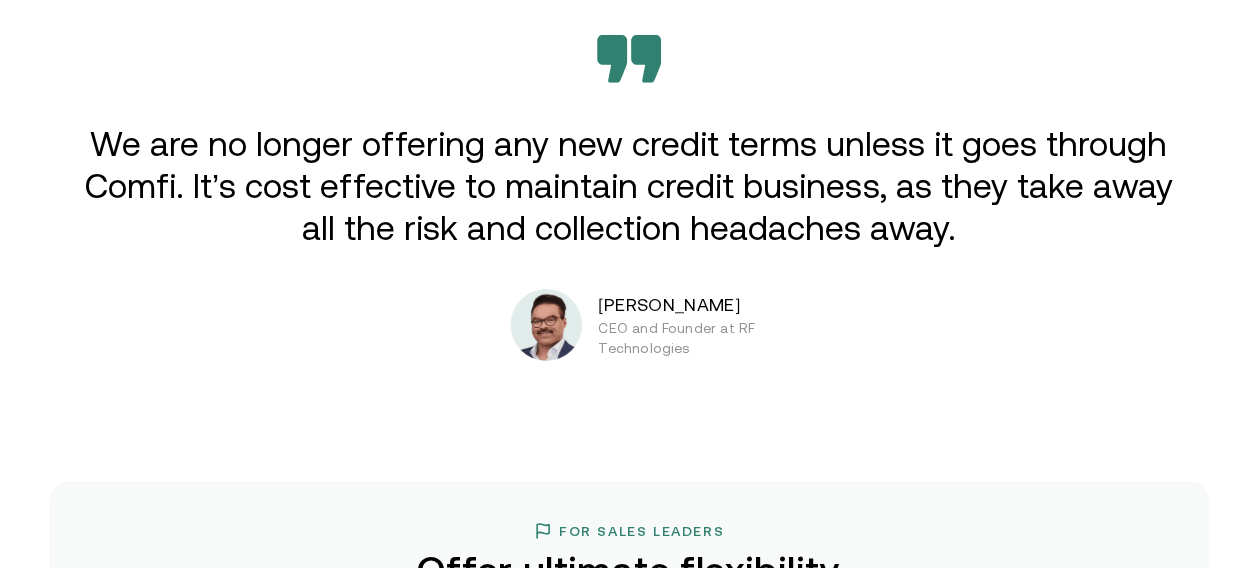 scroll, scrollTop: 3164, scrollLeft: 0, axis: vertical 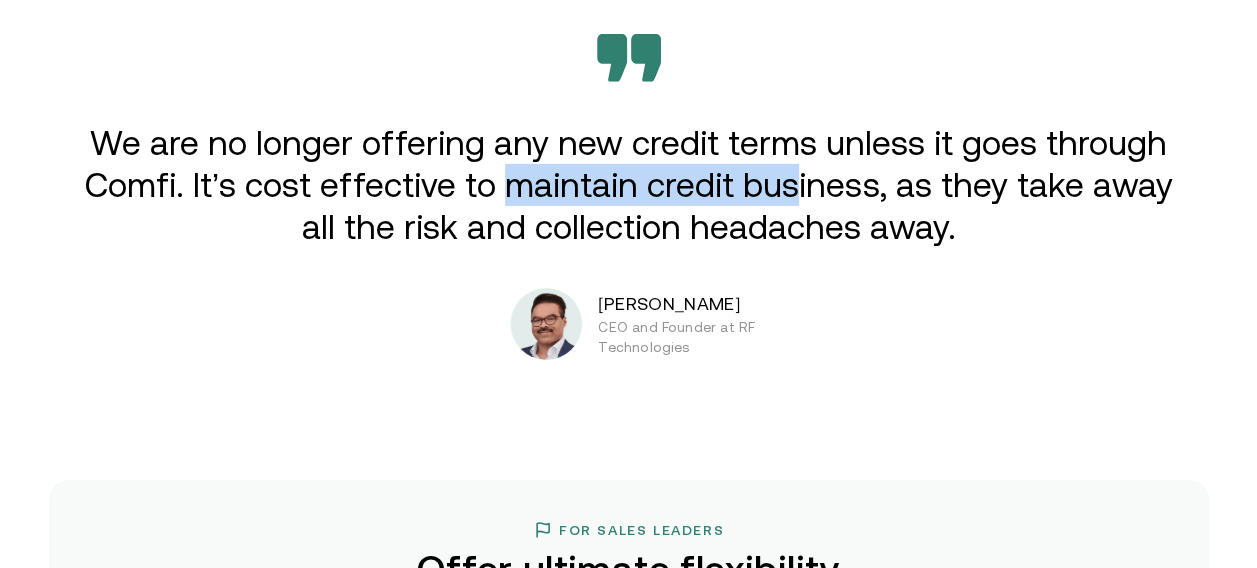 drag, startPoint x: 529, startPoint y: 182, endPoint x: 804, endPoint y: 196, distance: 275.35614 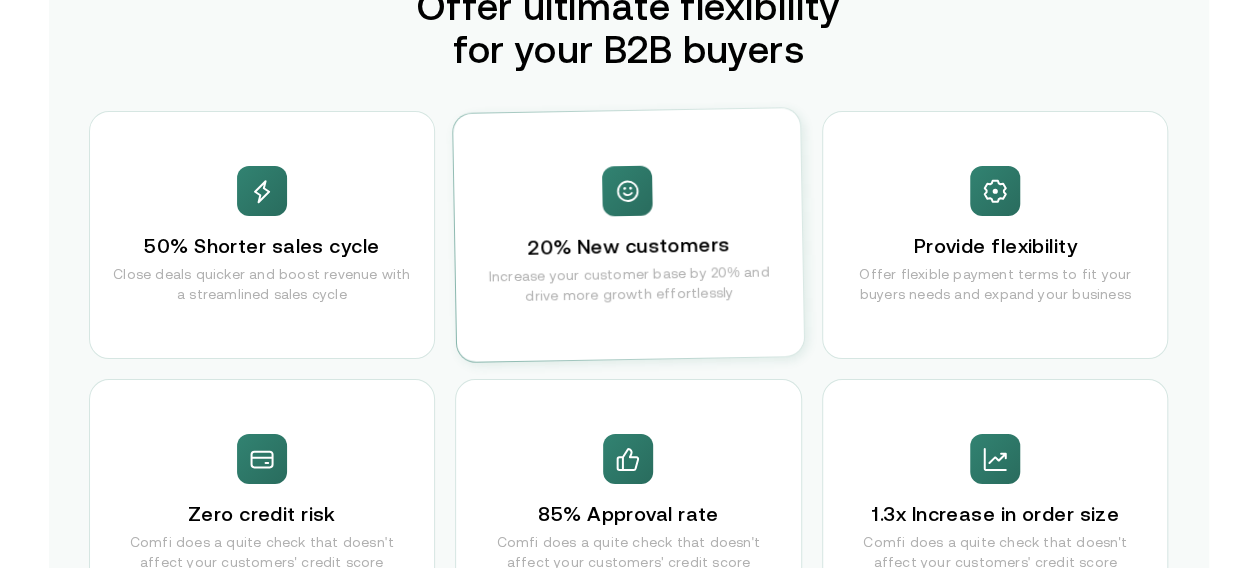 scroll, scrollTop: 3728, scrollLeft: 0, axis: vertical 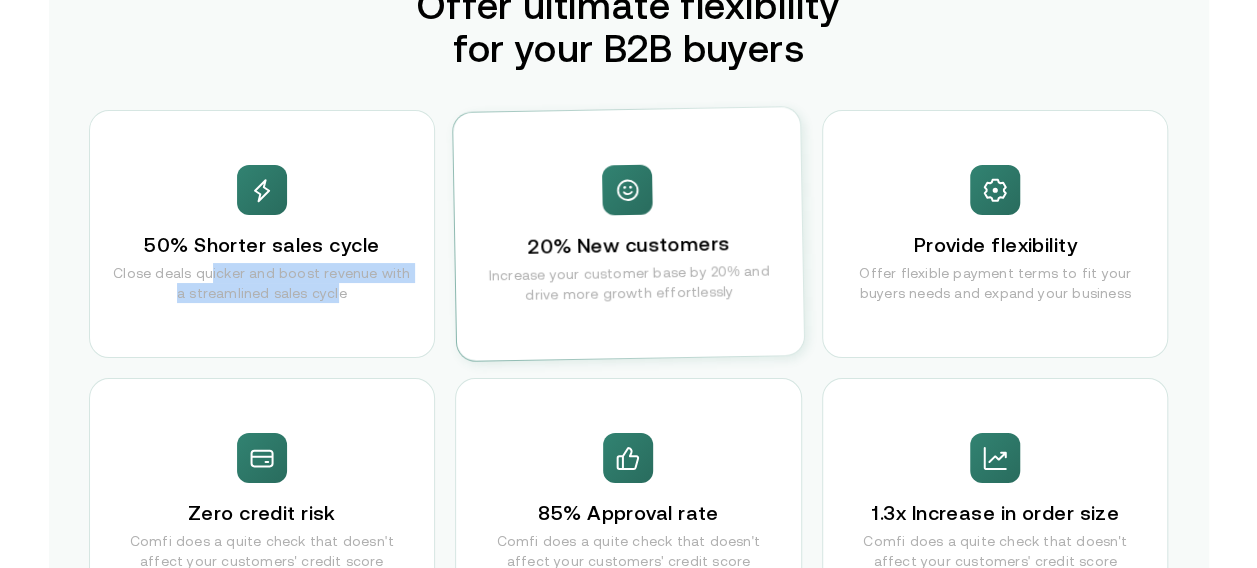 drag, startPoint x: 214, startPoint y: 277, endPoint x: 337, endPoint y: 289, distance: 123.58398 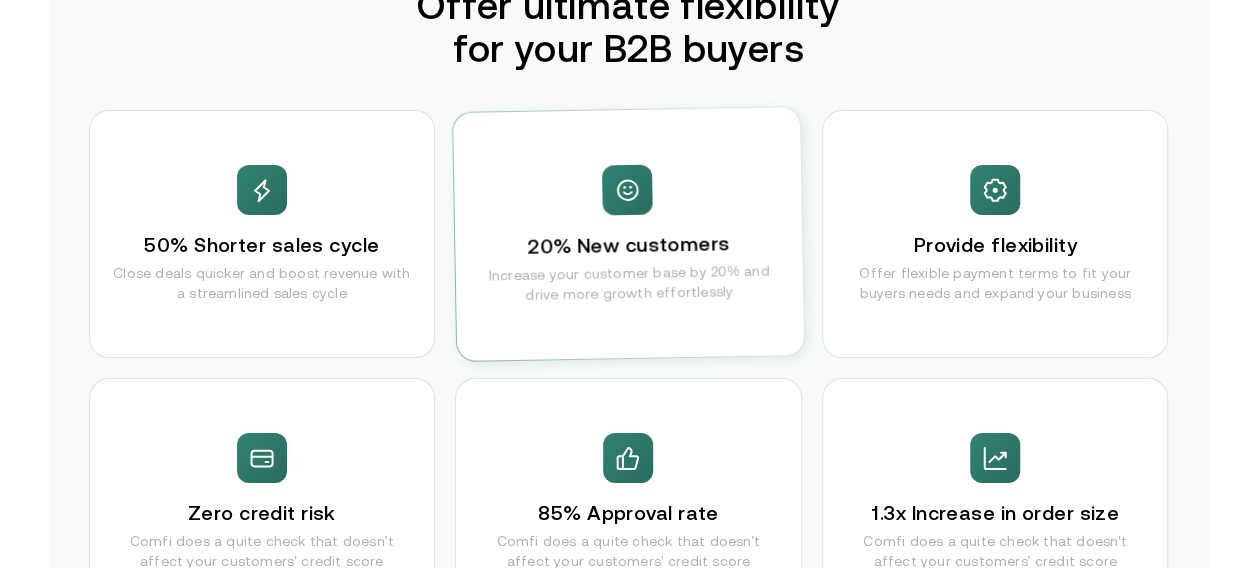 drag, startPoint x: 337, startPoint y: 289, endPoint x: 351, endPoint y: 294, distance: 14.866069 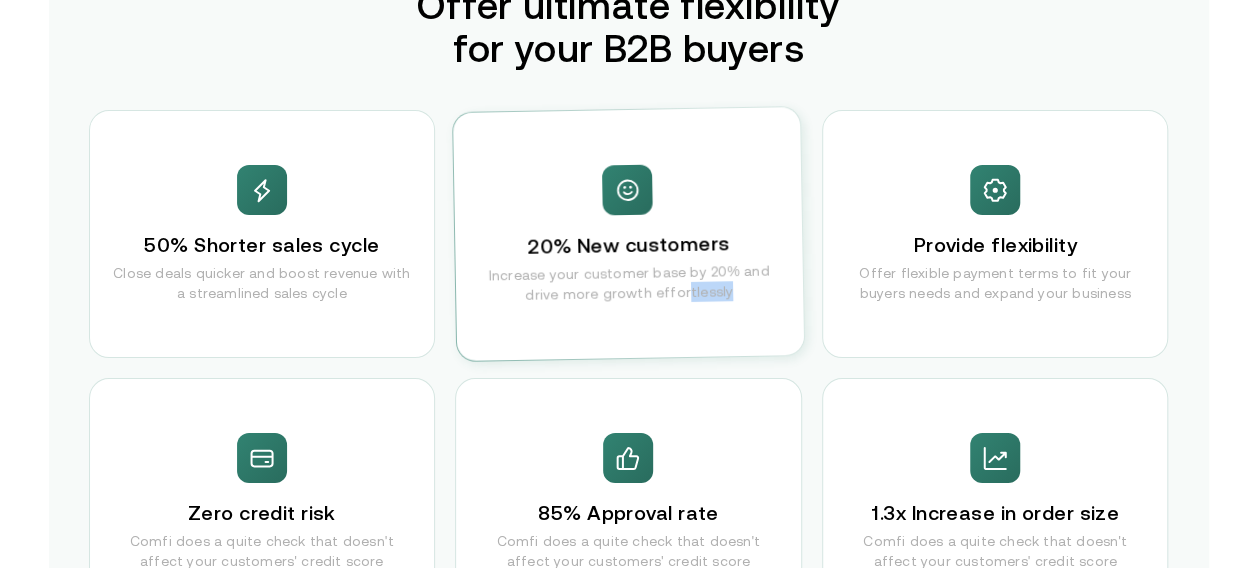 drag, startPoint x: 532, startPoint y: 259, endPoint x: 675, endPoint y: 302, distance: 149.32515 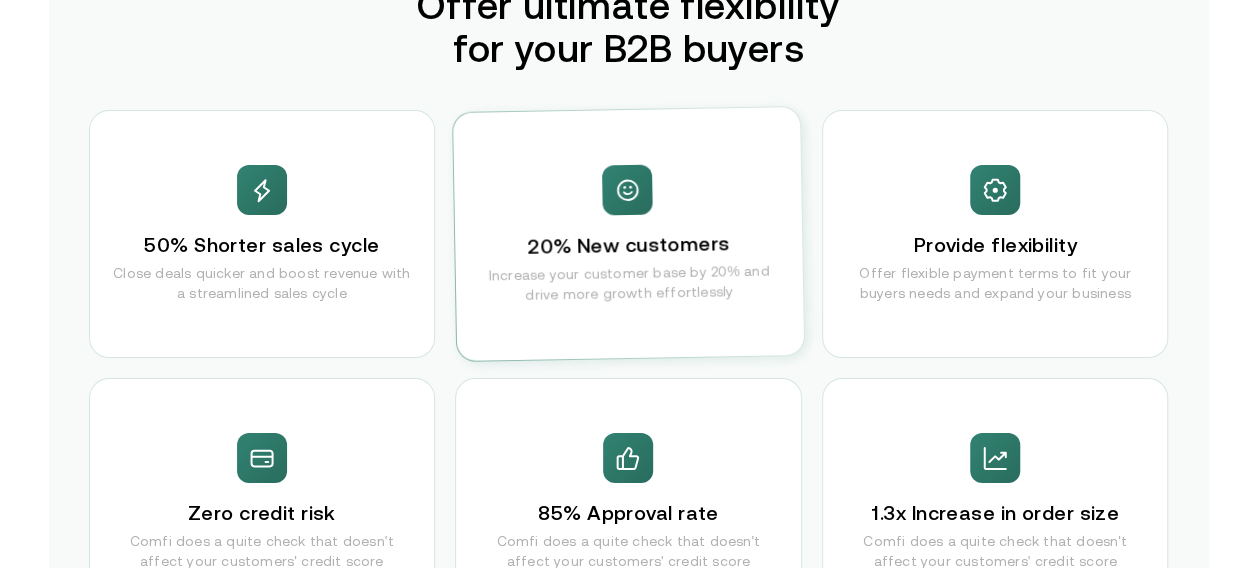drag, startPoint x: 675, startPoint y: 302, endPoint x: 625, endPoint y: 300, distance: 50.039986 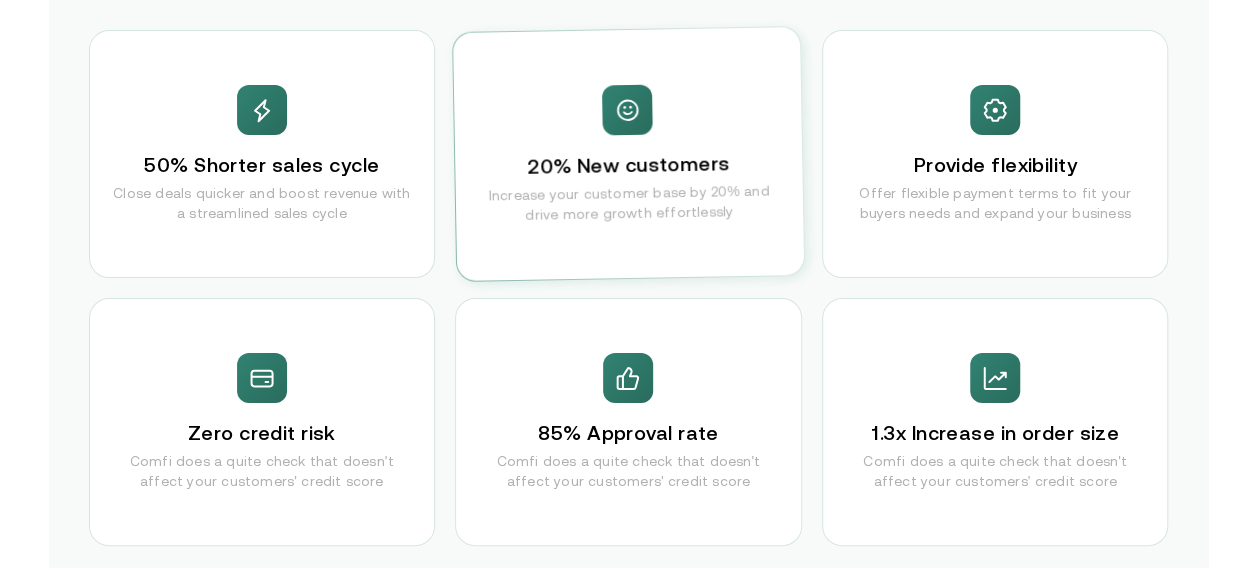 drag, startPoint x: 860, startPoint y: 218, endPoint x: 902, endPoint y: 221, distance: 42.107006 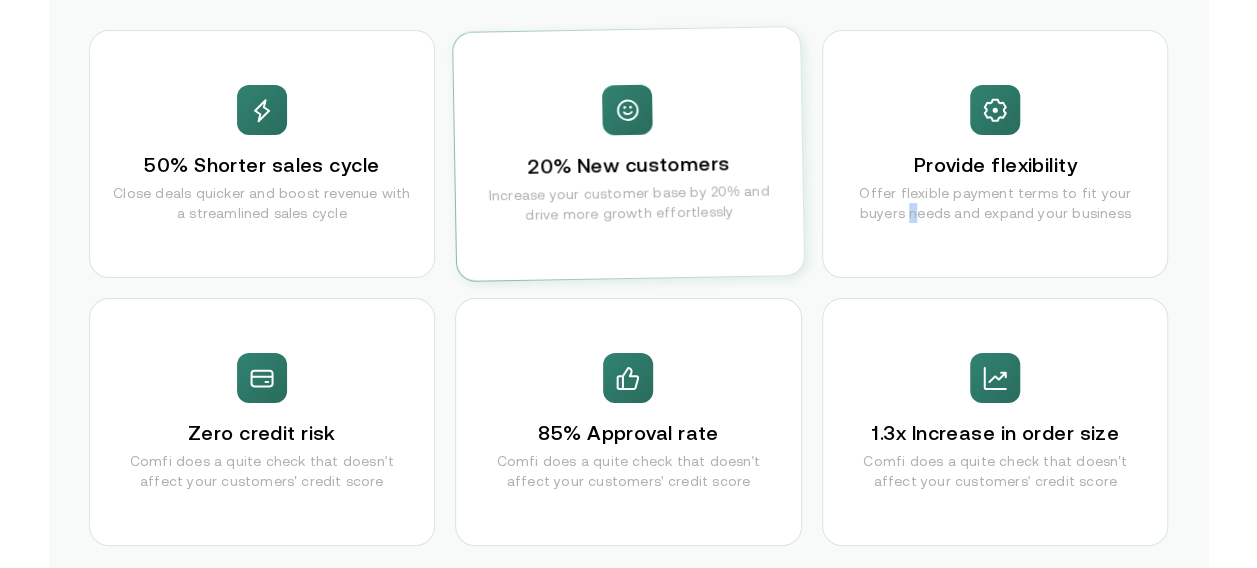 drag, startPoint x: 902, startPoint y: 221, endPoint x: 850, endPoint y: 230, distance: 52.773098 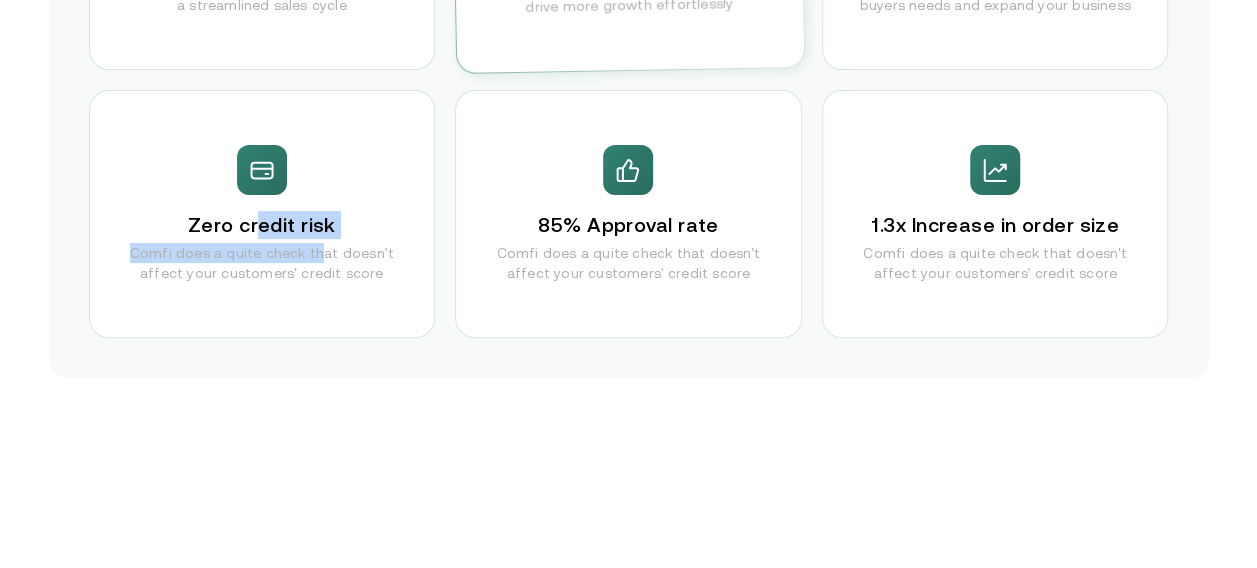 drag, startPoint x: 265, startPoint y: 230, endPoint x: 307, endPoint y: 248, distance: 45.694637 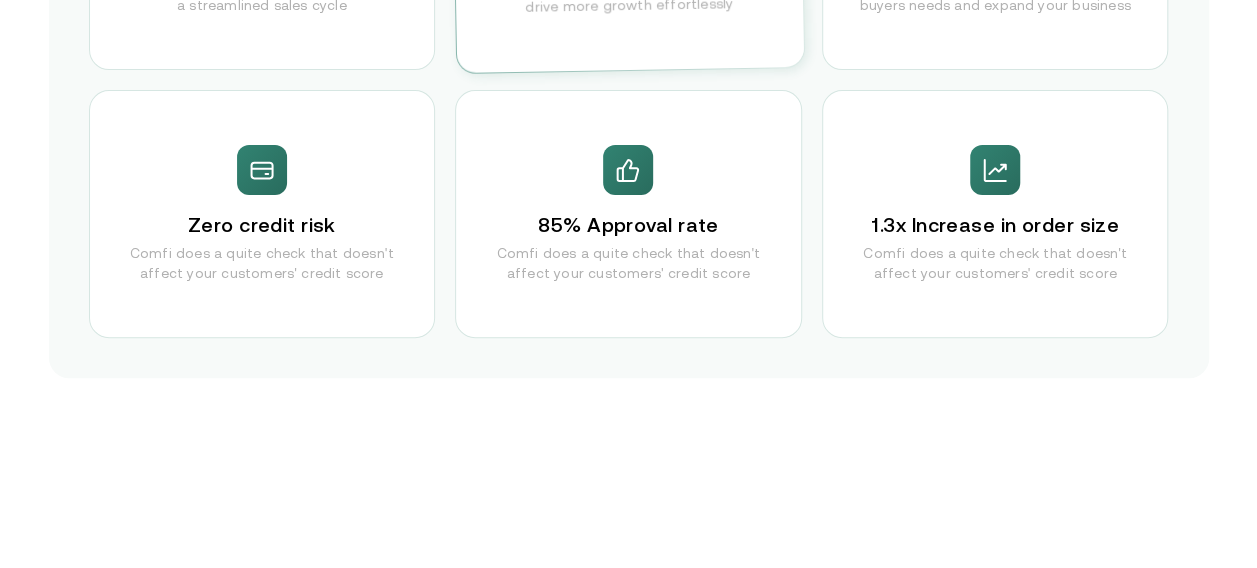 drag, startPoint x: 307, startPoint y: 248, endPoint x: 200, endPoint y: 296, distance: 117.273186 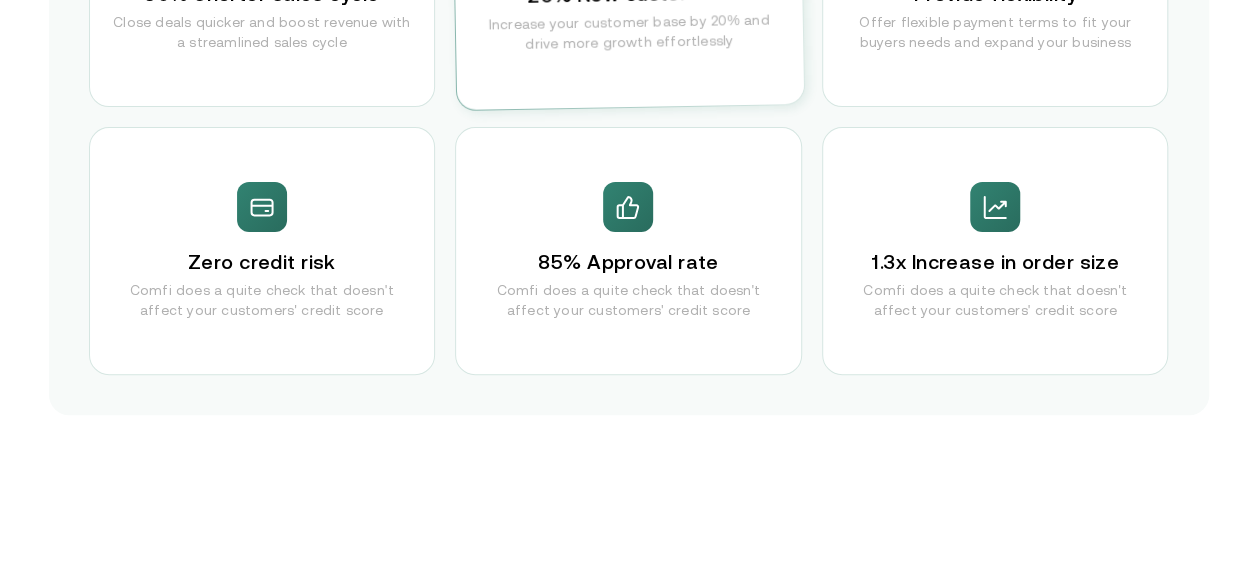 scroll, scrollTop: 3978, scrollLeft: 0, axis: vertical 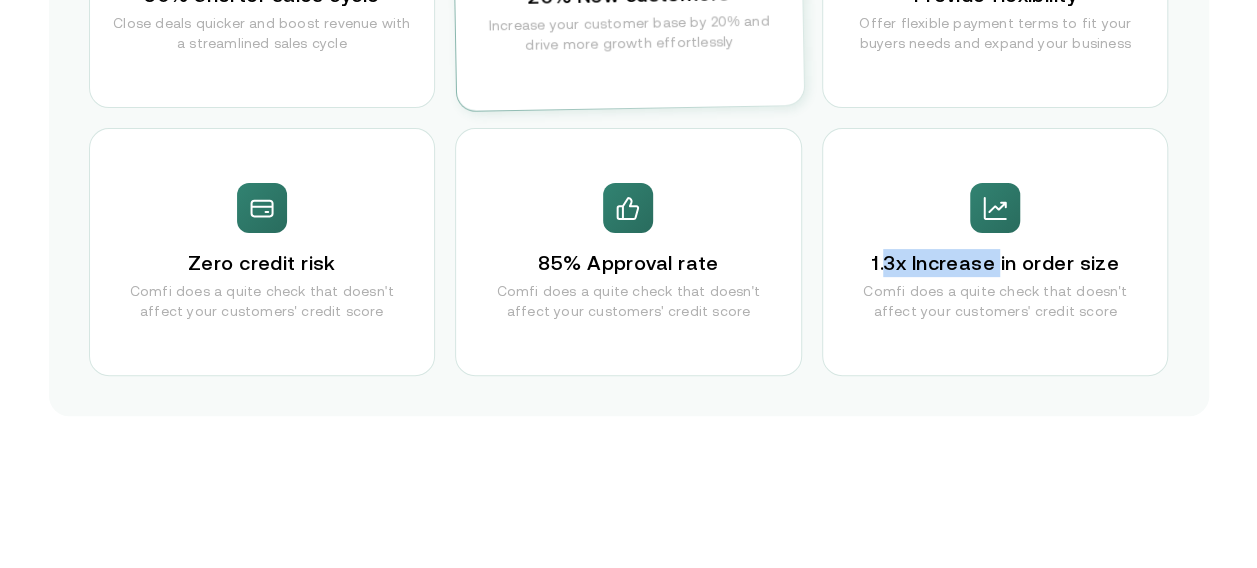 drag, startPoint x: 898, startPoint y: 256, endPoint x: 1014, endPoint y: 267, distance: 116.520386 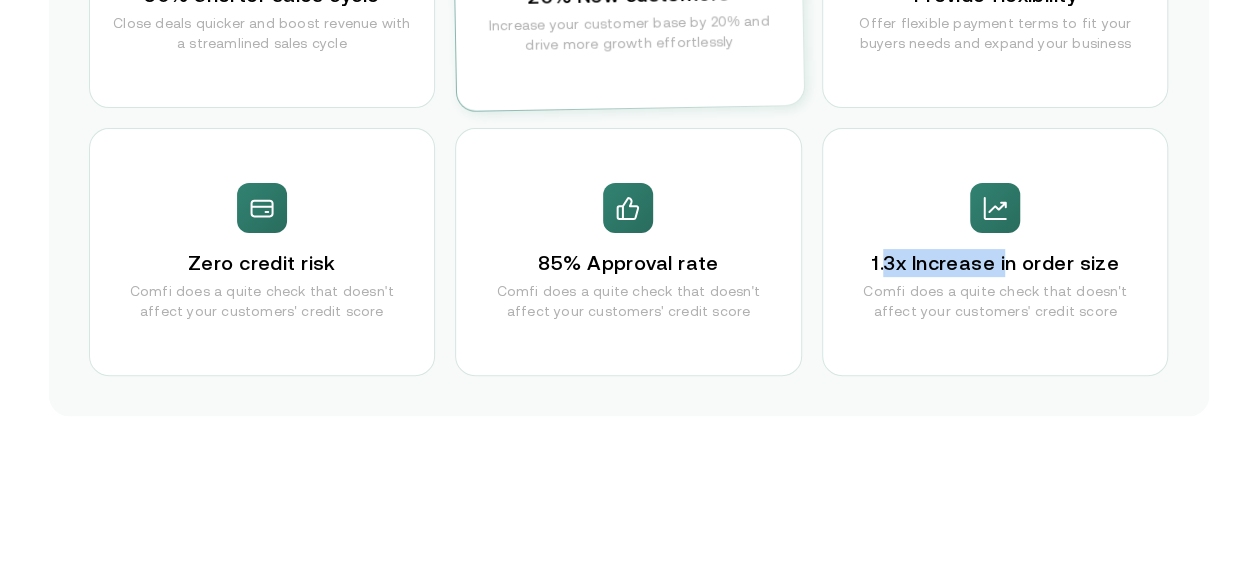drag, startPoint x: 1014, startPoint y: 267, endPoint x: 979, endPoint y: 277, distance: 36.40055 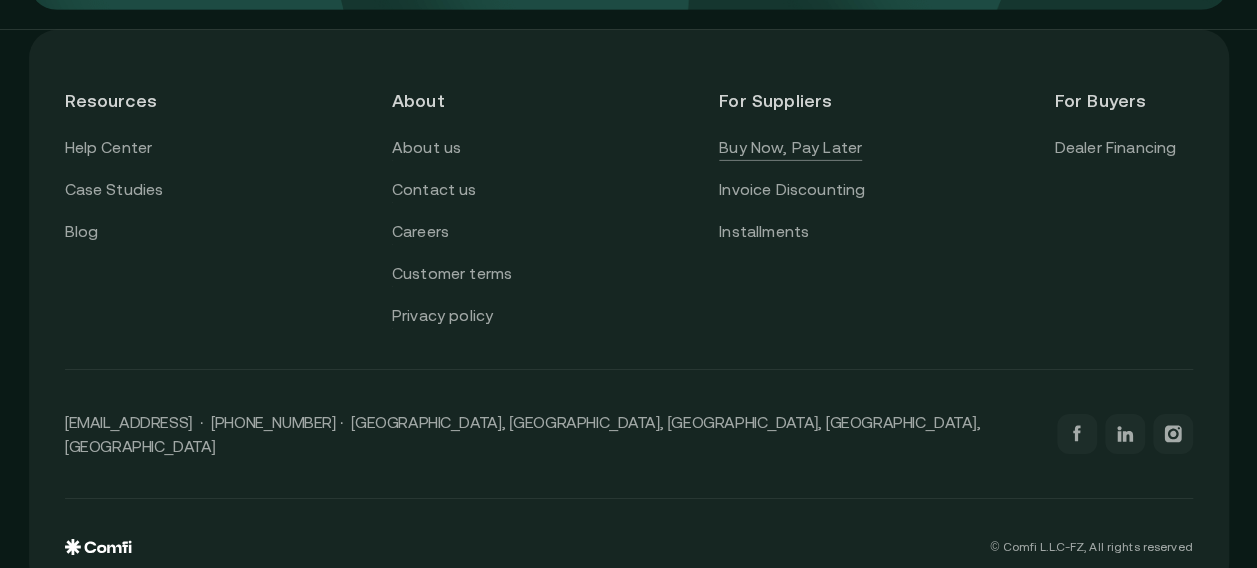 scroll, scrollTop: 6926, scrollLeft: 0, axis: vertical 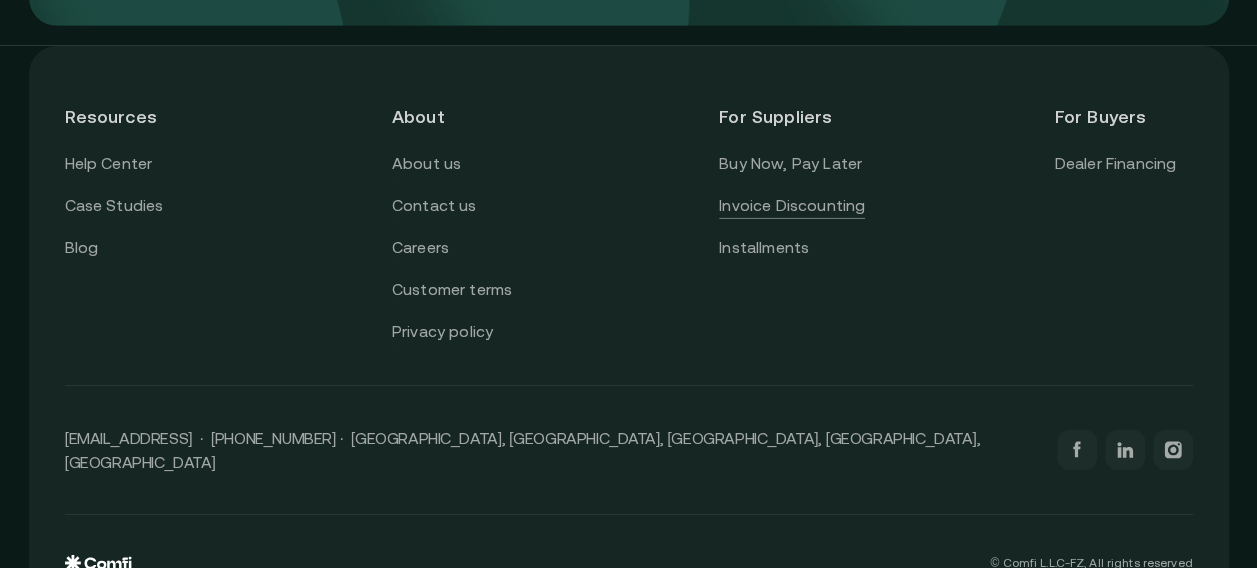 click on "Invoice Discounting" at bounding box center [792, 206] 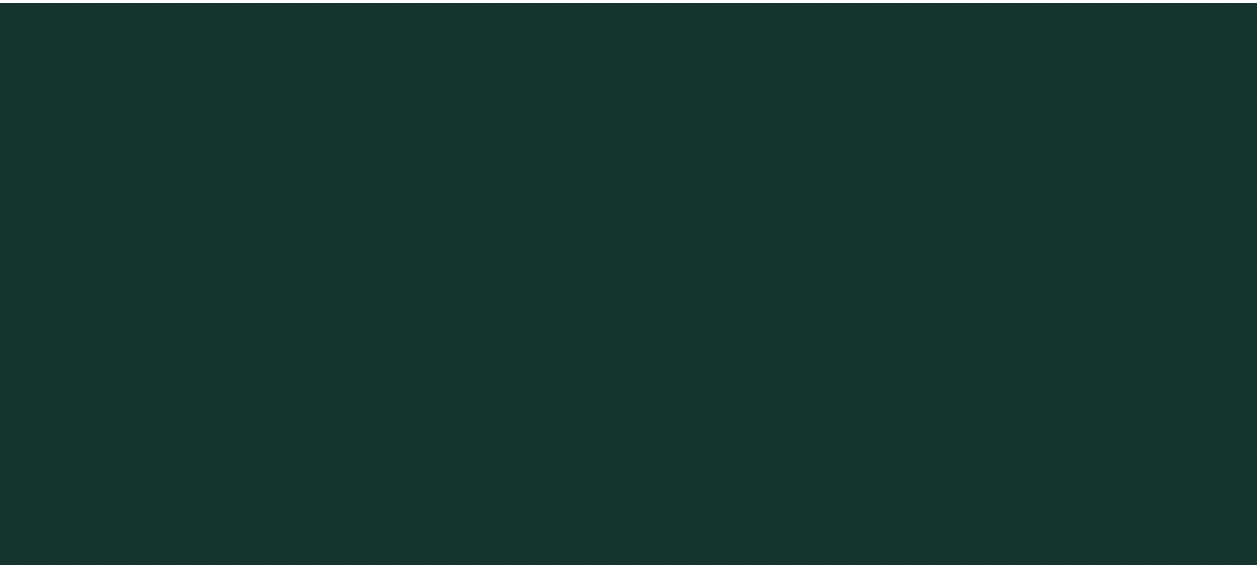 scroll, scrollTop: 0, scrollLeft: 0, axis: both 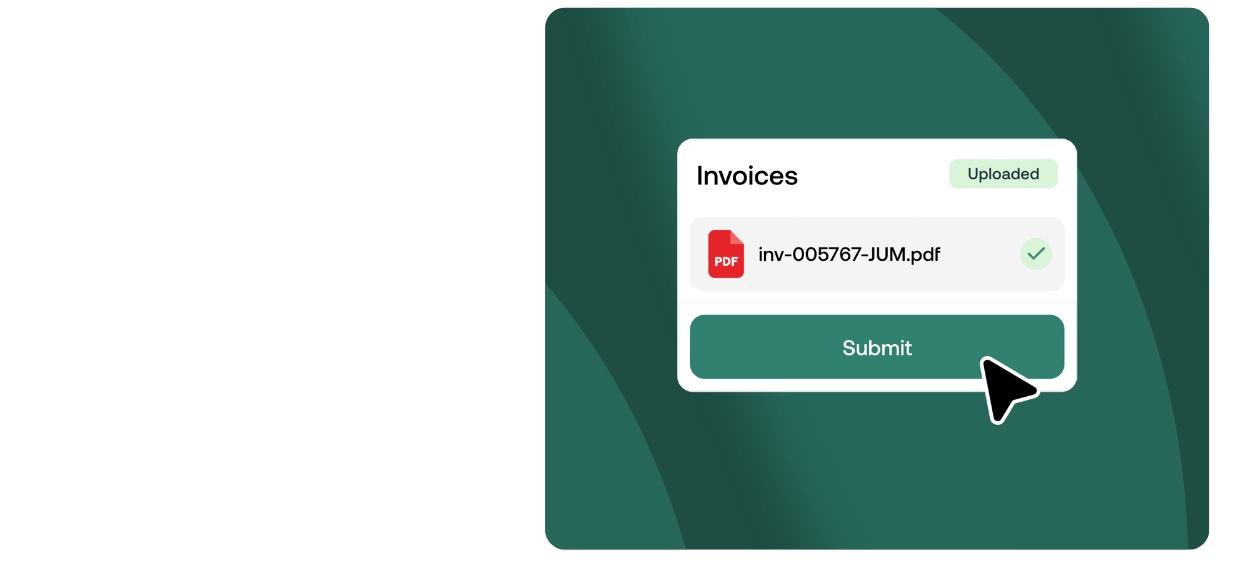 click on "2 Get Approval" at bounding box center [277, 303] 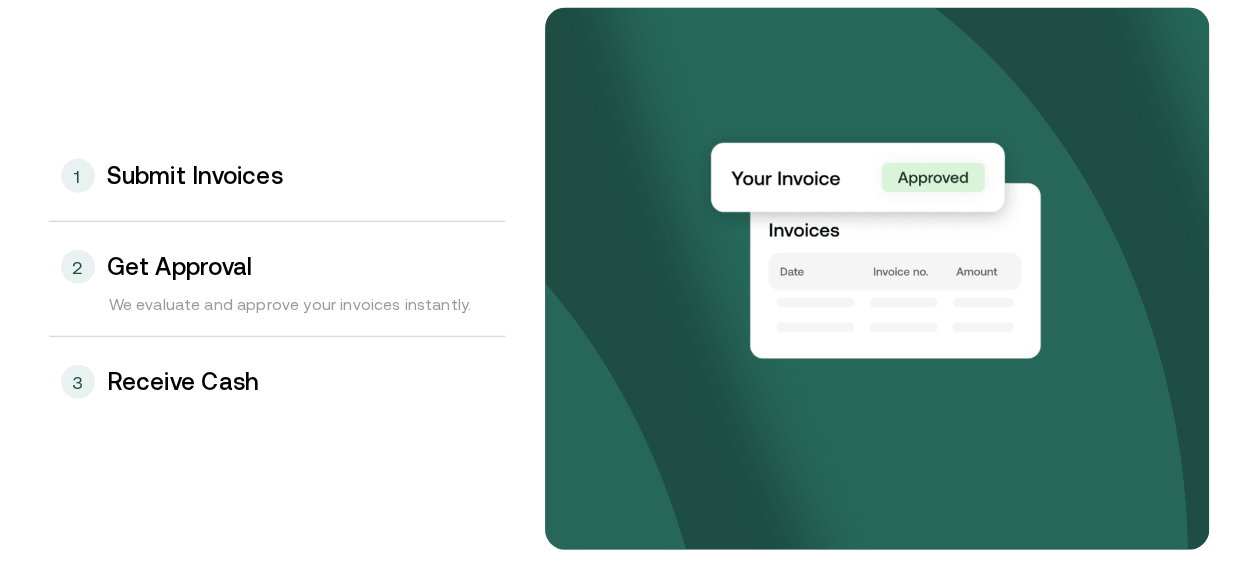 click on "1 Submit Invoices" at bounding box center [277, 176] 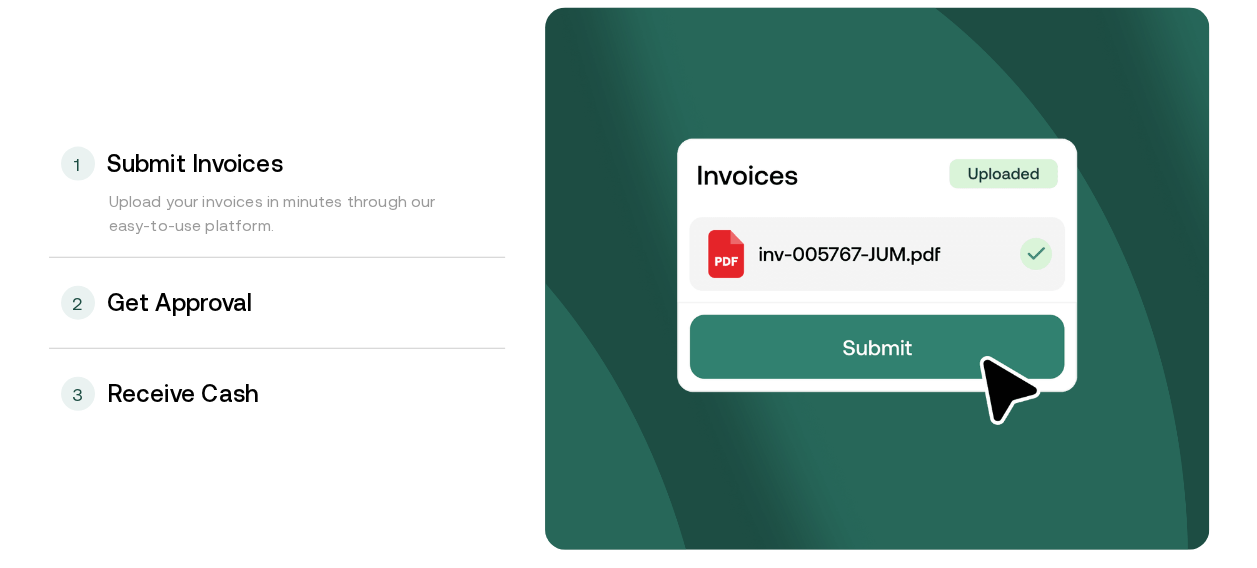 click on "2 Get Approval" at bounding box center [277, 303] 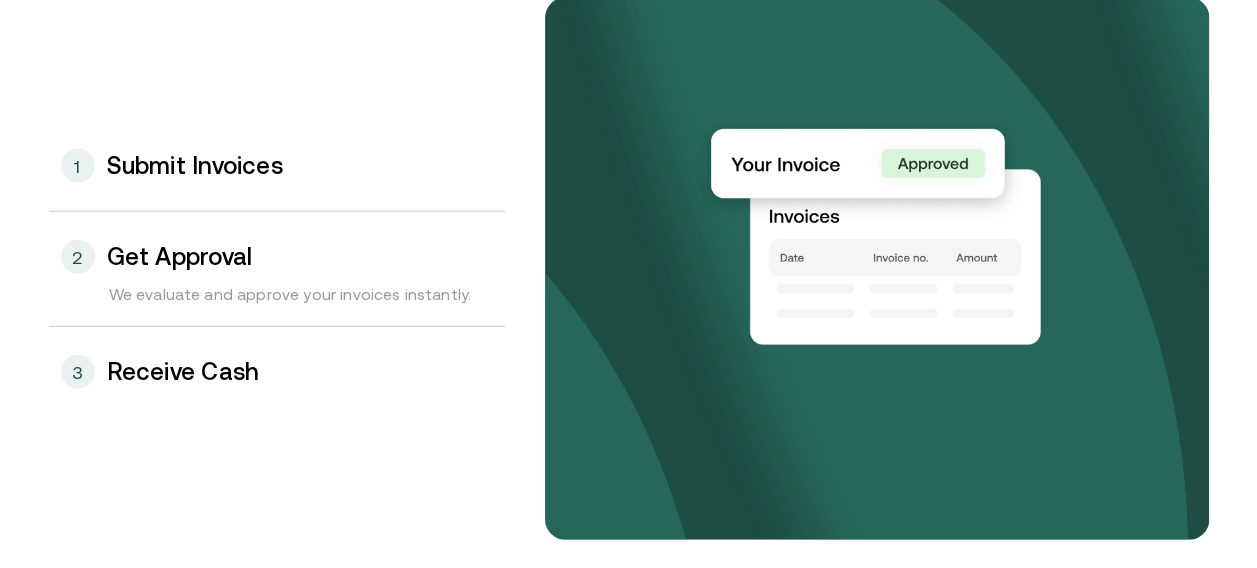 scroll, scrollTop: 2175, scrollLeft: 0, axis: vertical 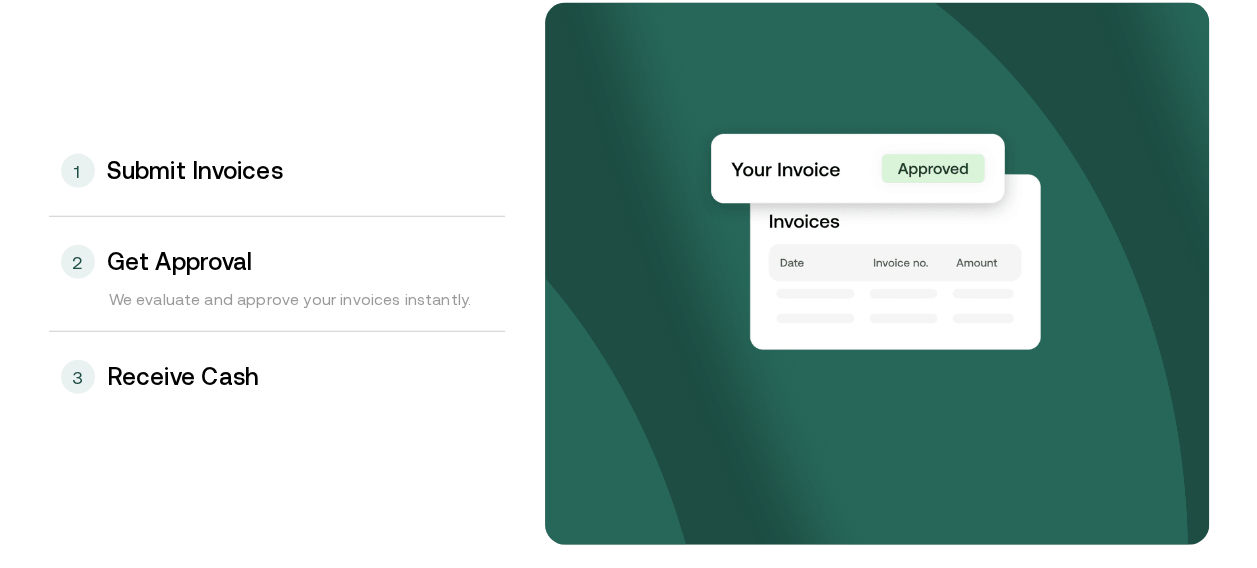 click on "3 Receive Cash" at bounding box center [277, 377] 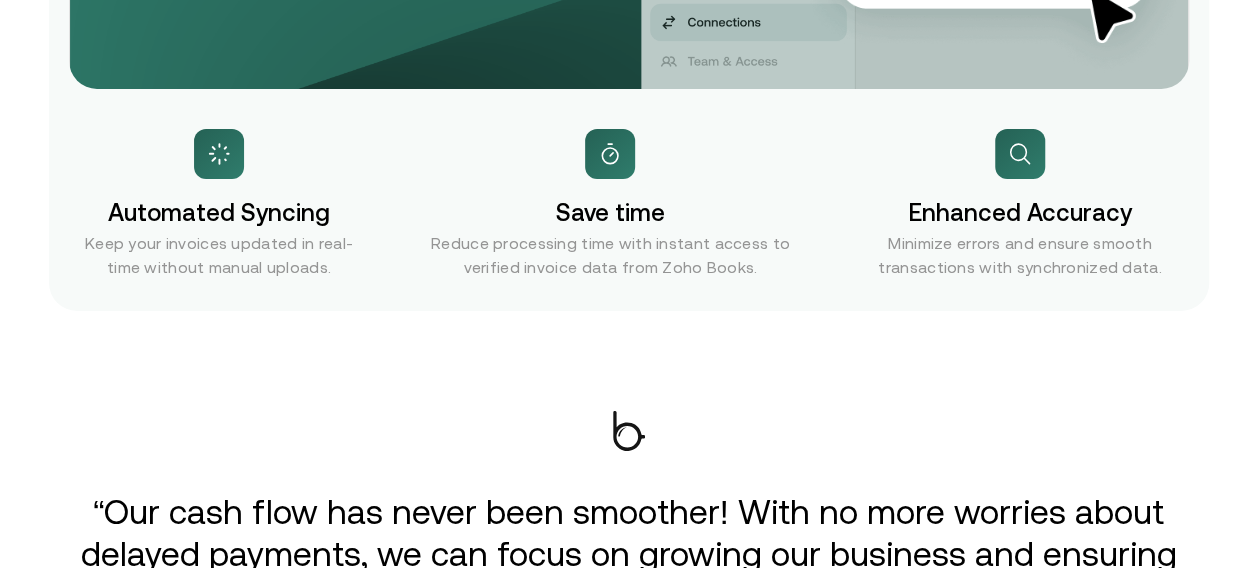 scroll, scrollTop: 3277, scrollLeft: 0, axis: vertical 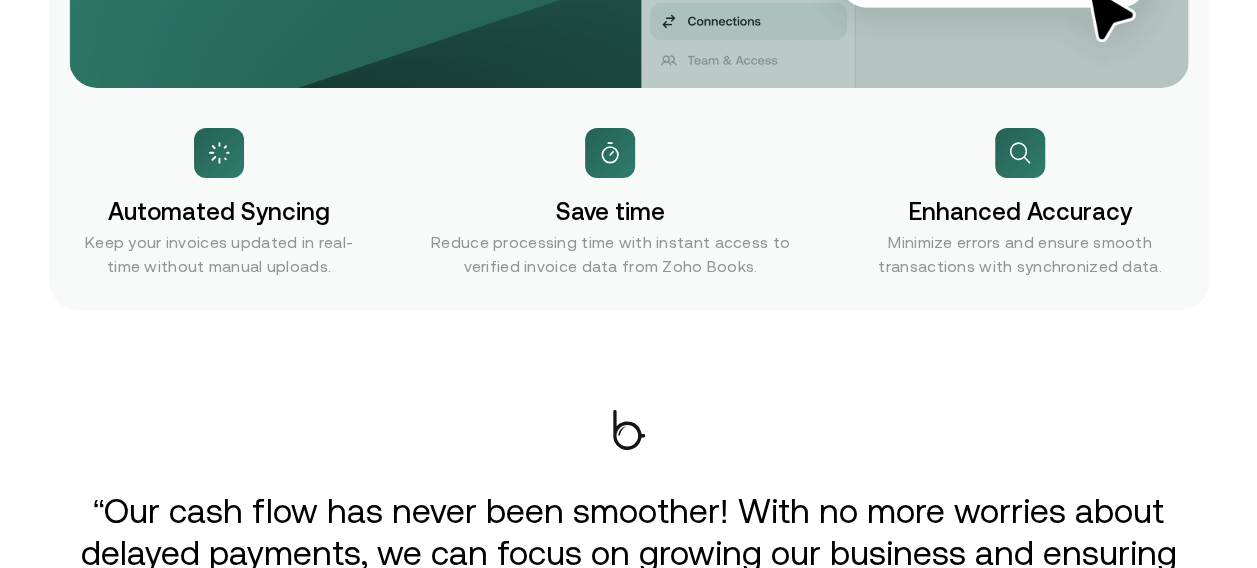 click on "Save time Reduce processing time with instant access to verified invoice data from Zoho Books." at bounding box center [610, 203] 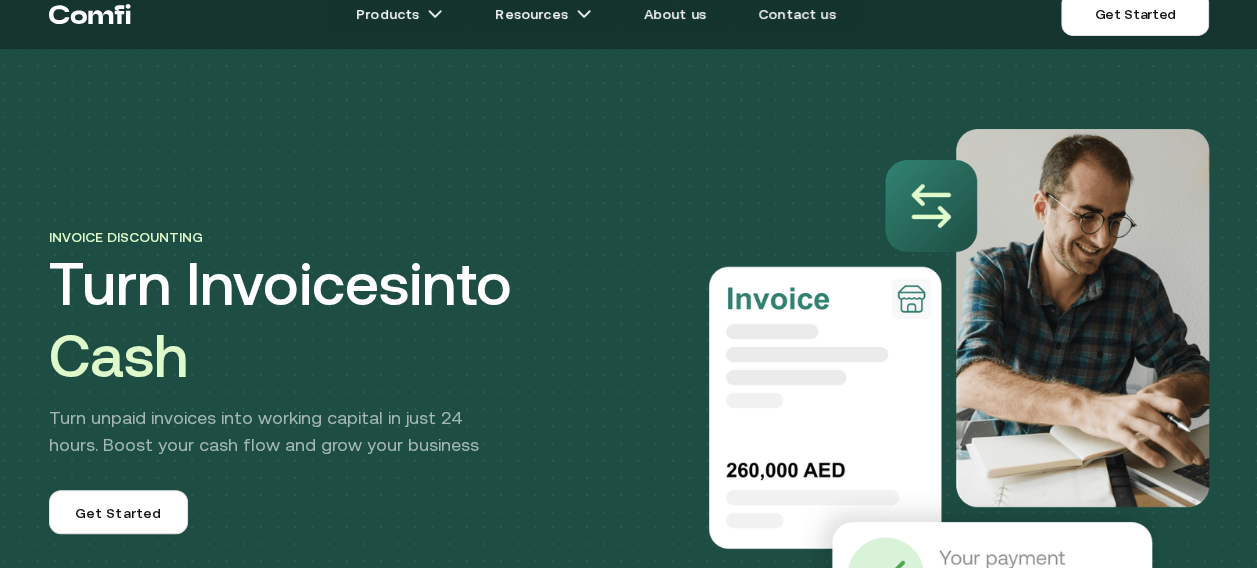 scroll, scrollTop: 0, scrollLeft: 0, axis: both 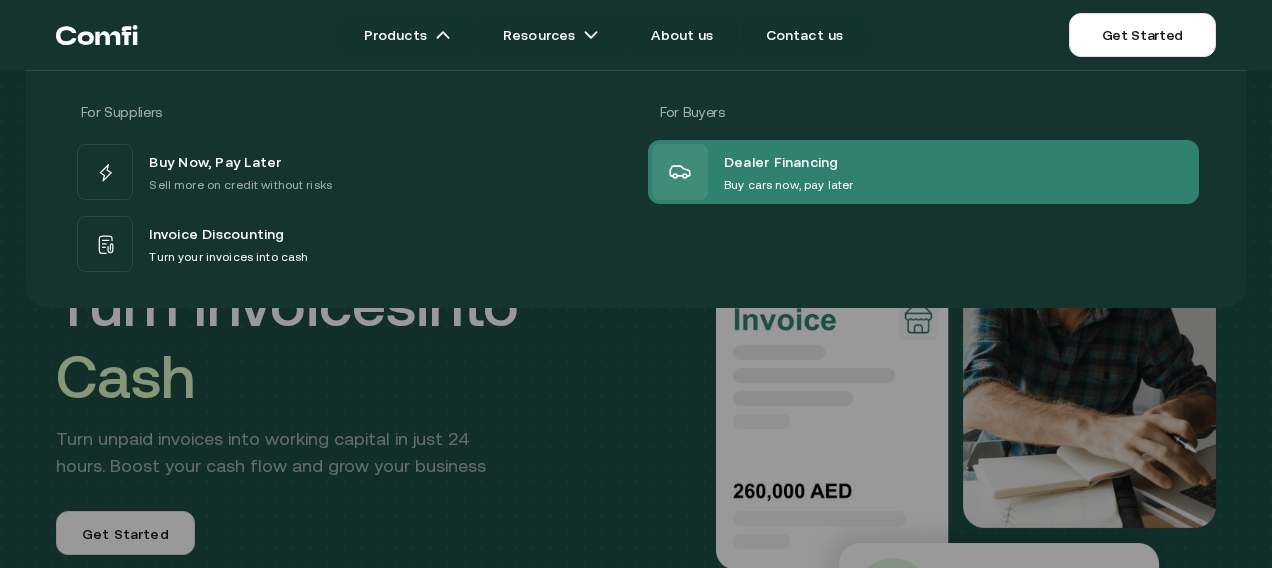 click on "Buy cars now, pay later" at bounding box center [788, 185] 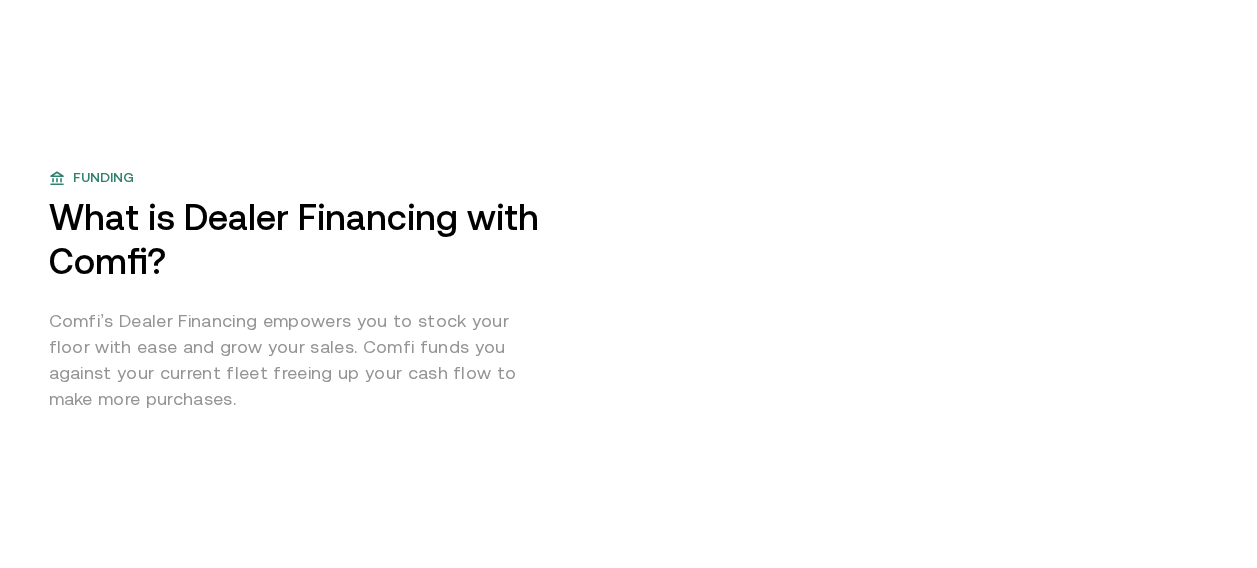 scroll, scrollTop: 805, scrollLeft: 0, axis: vertical 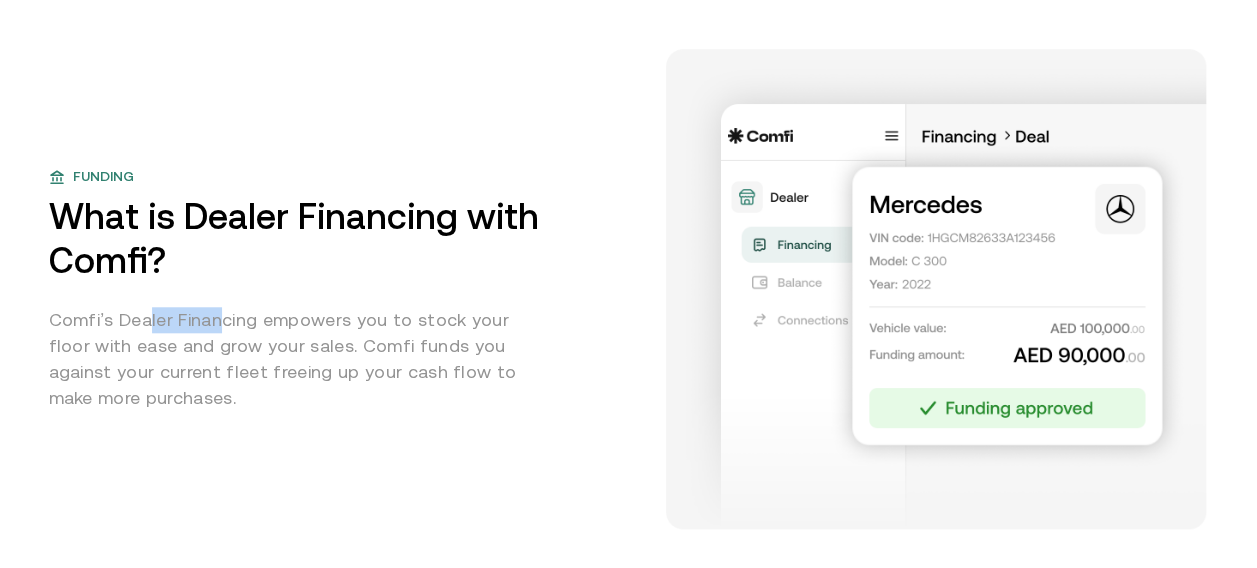 drag, startPoint x: 156, startPoint y: 322, endPoint x: 229, endPoint y: 326, distance: 73.109505 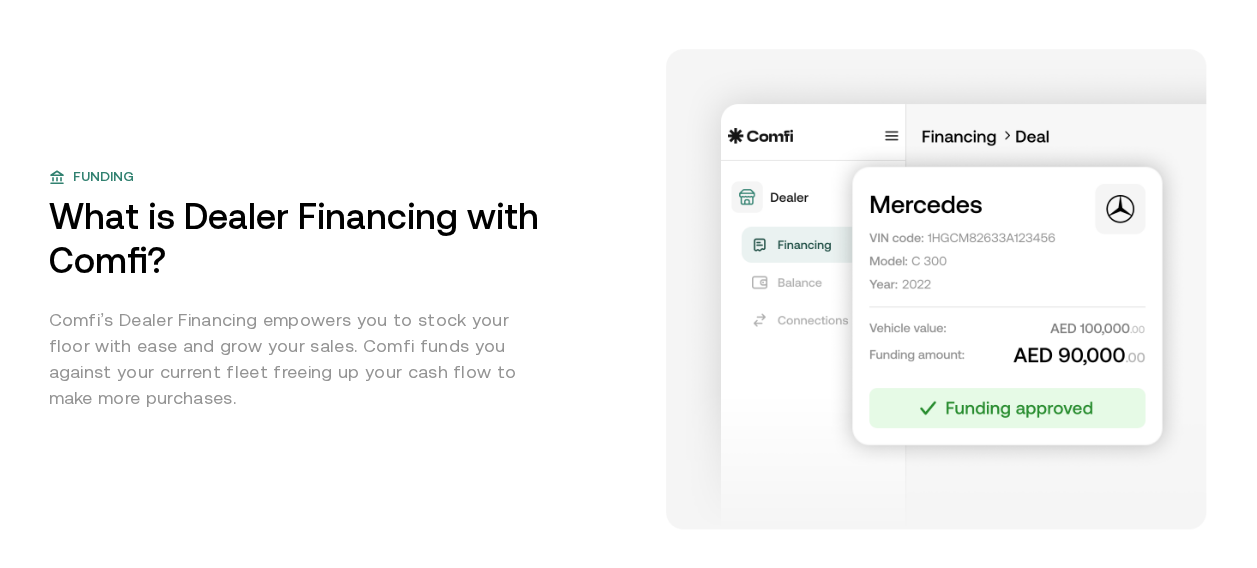 drag, startPoint x: 229, startPoint y: 326, endPoint x: 288, endPoint y: 337, distance: 60.016663 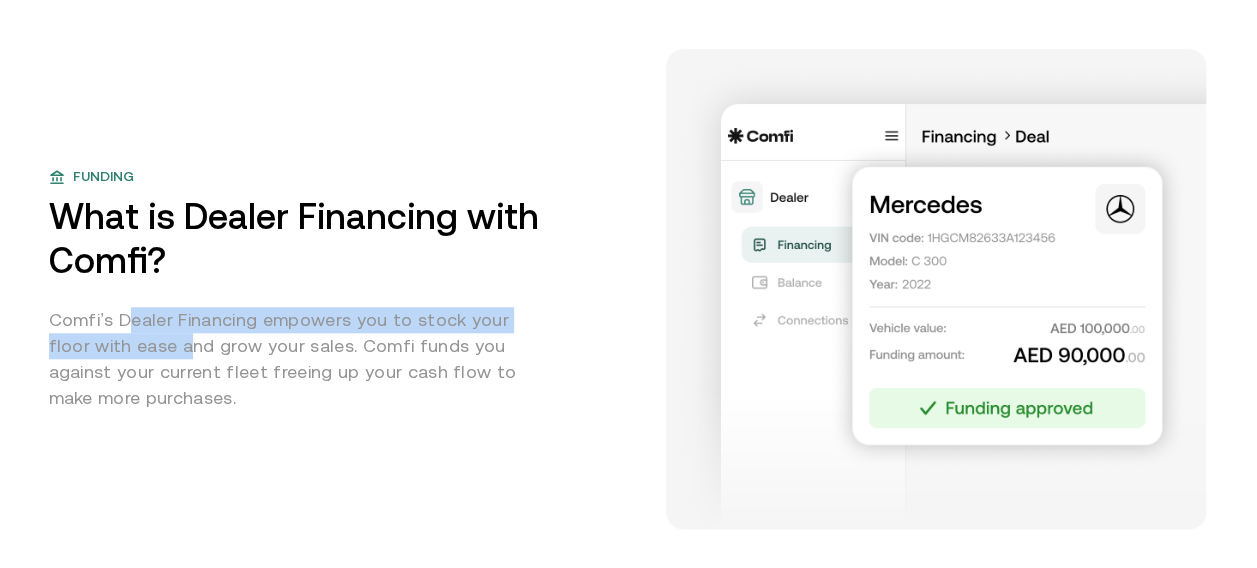 drag, startPoint x: 138, startPoint y: 338, endPoint x: 155, endPoint y: 340, distance: 17.117243 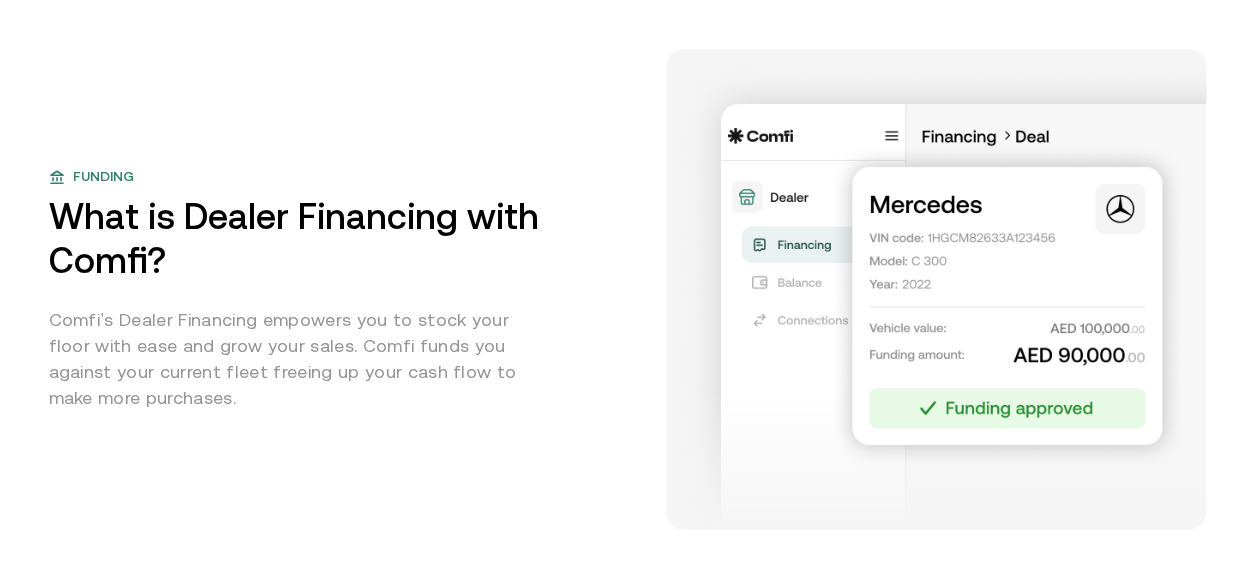 drag, startPoint x: 155, startPoint y: 340, endPoint x: 214, endPoint y: 351, distance: 60.016663 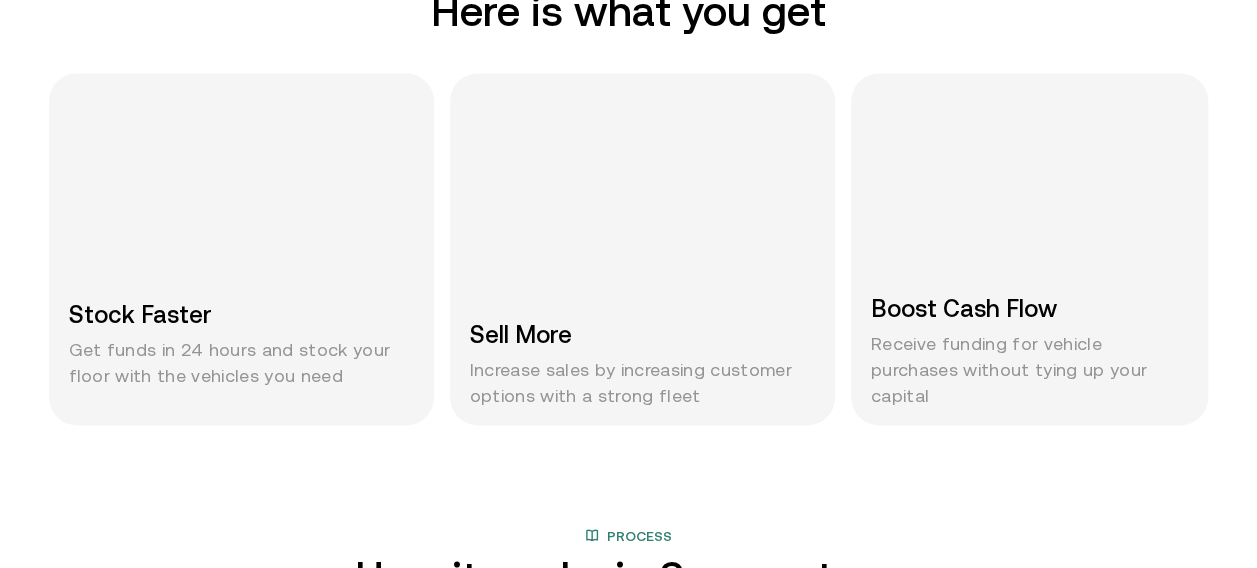 scroll, scrollTop: 1475, scrollLeft: 0, axis: vertical 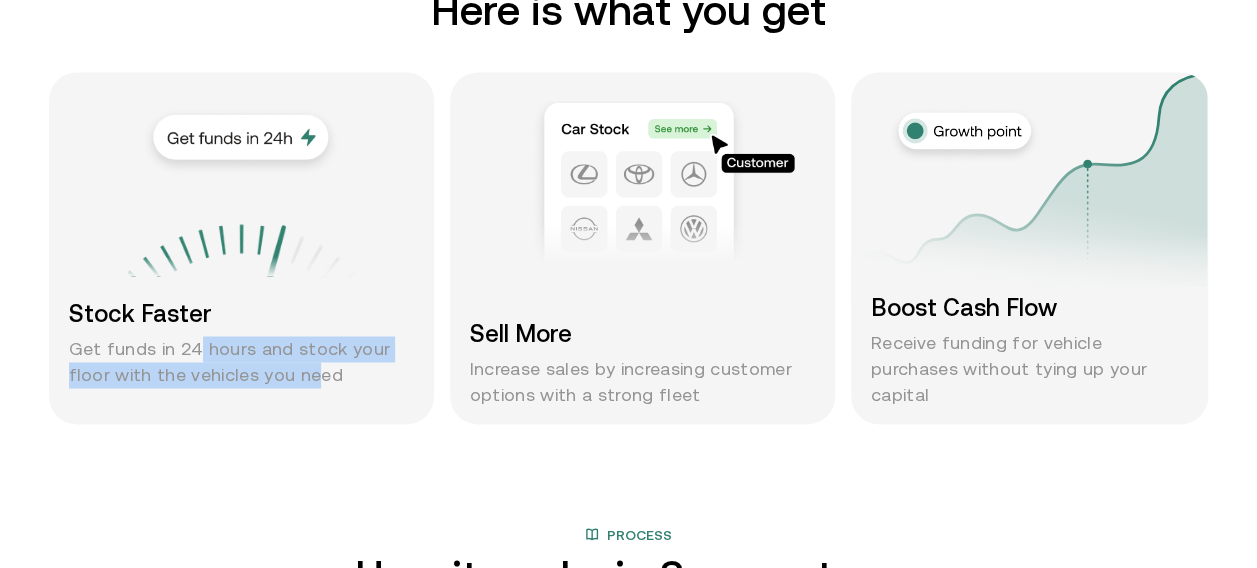 drag, startPoint x: 200, startPoint y: 350, endPoint x: 314, endPoint y: 370, distance: 115.74109 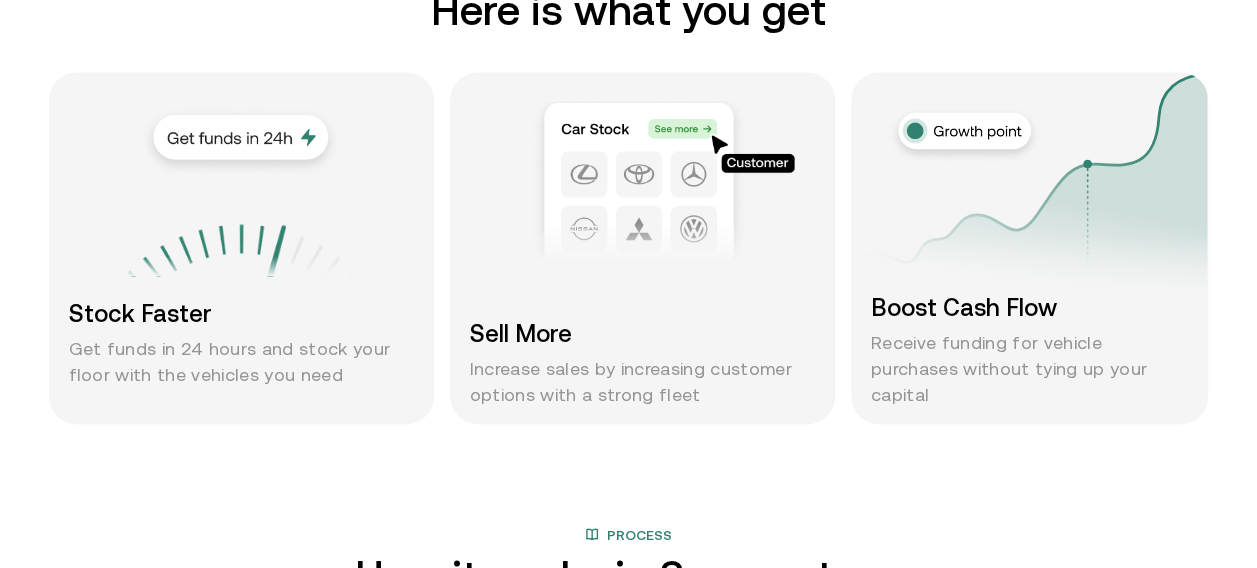 drag, startPoint x: 314, startPoint y: 370, endPoint x: 356, endPoint y: 388, distance: 45.694637 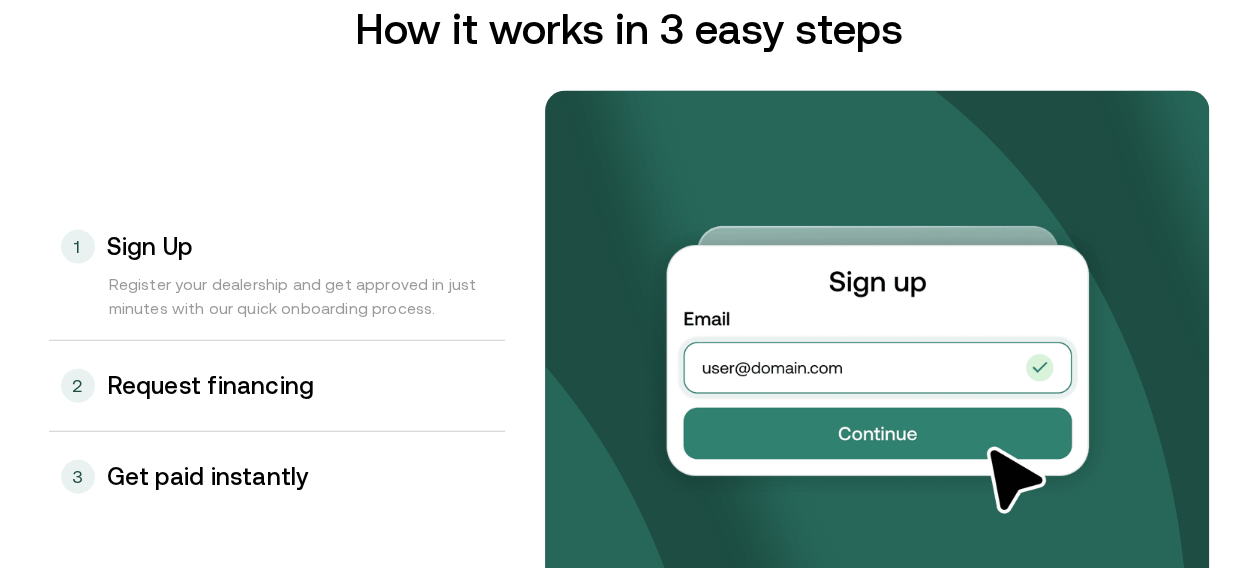 scroll, scrollTop: 2023, scrollLeft: 0, axis: vertical 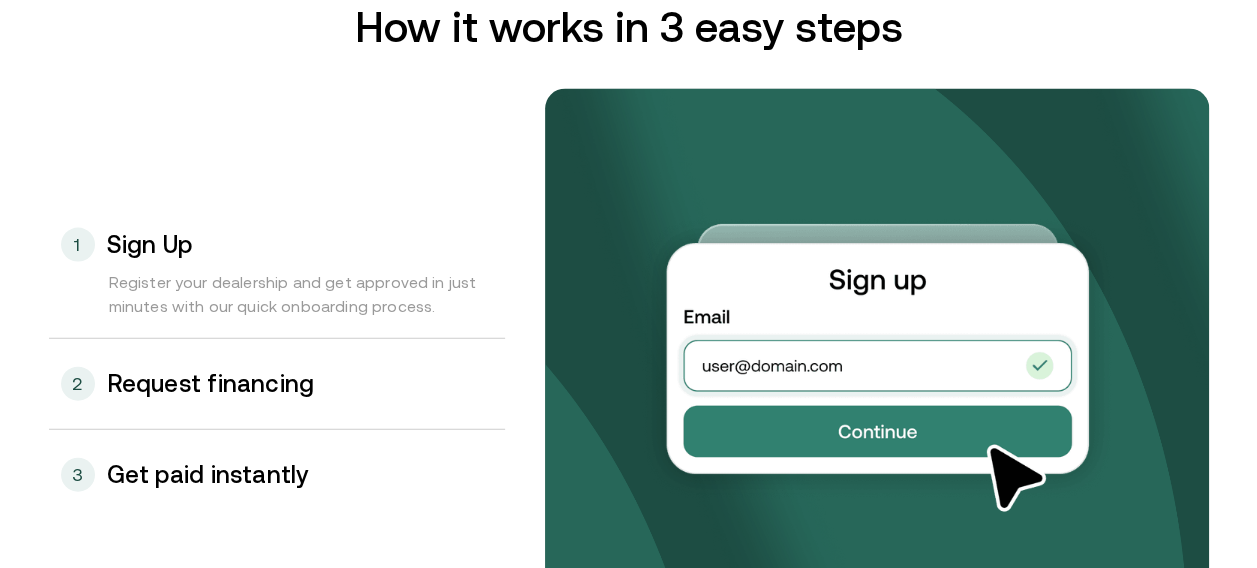click on "2 Request financing" at bounding box center (277, 384) 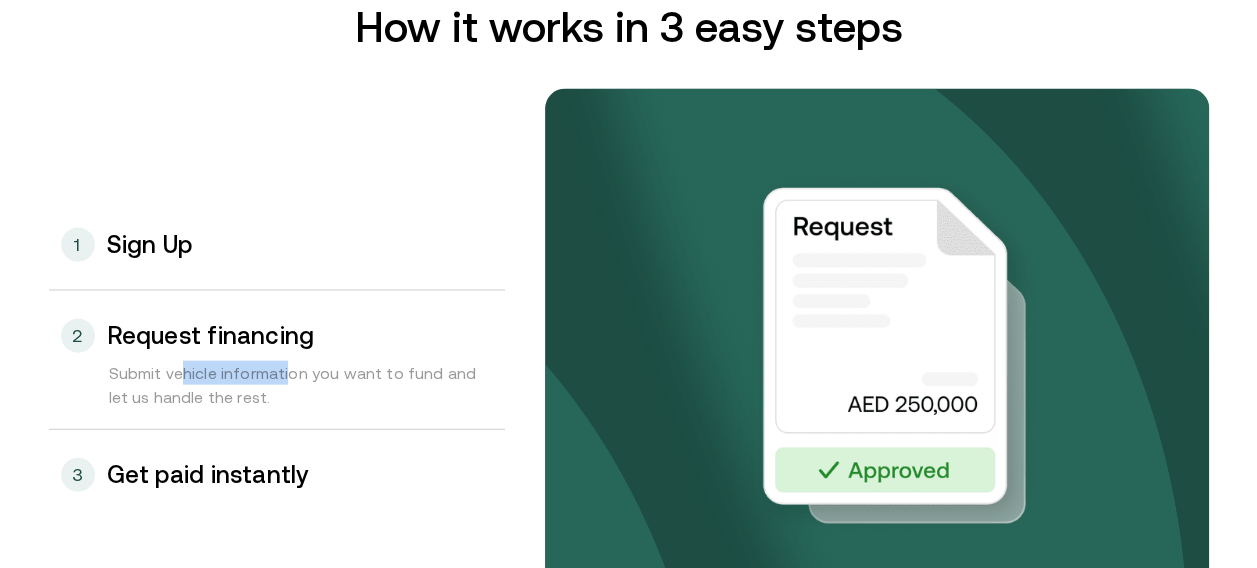 drag, startPoint x: 184, startPoint y: 374, endPoint x: 290, endPoint y: 389, distance: 107.05606 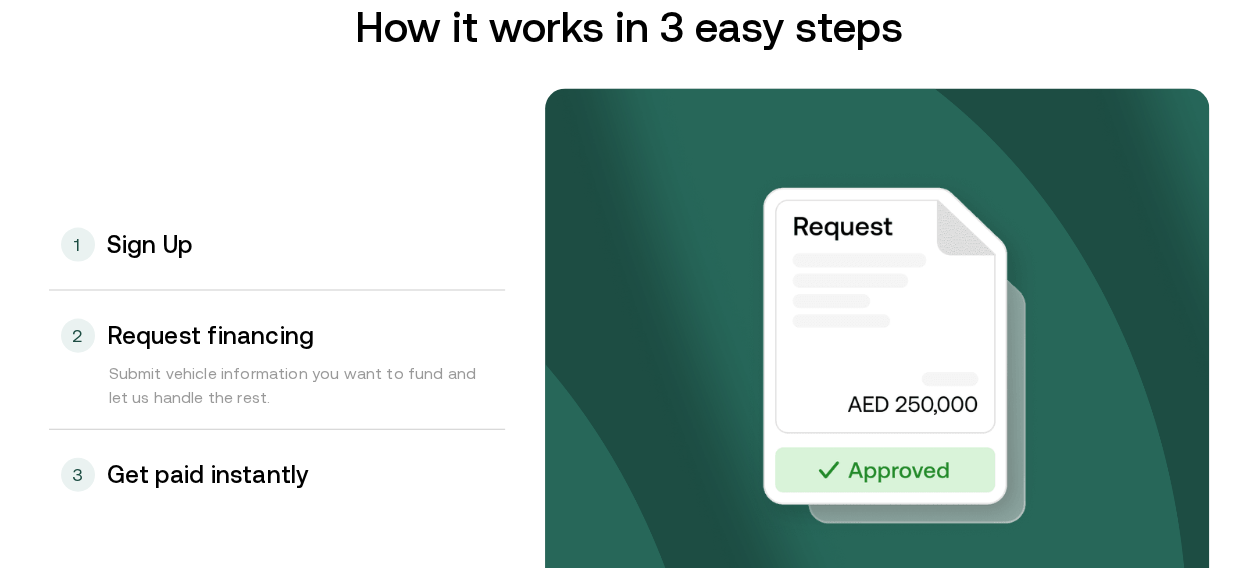 drag, startPoint x: 290, startPoint y: 389, endPoint x: 292, endPoint y: 406, distance: 17.117243 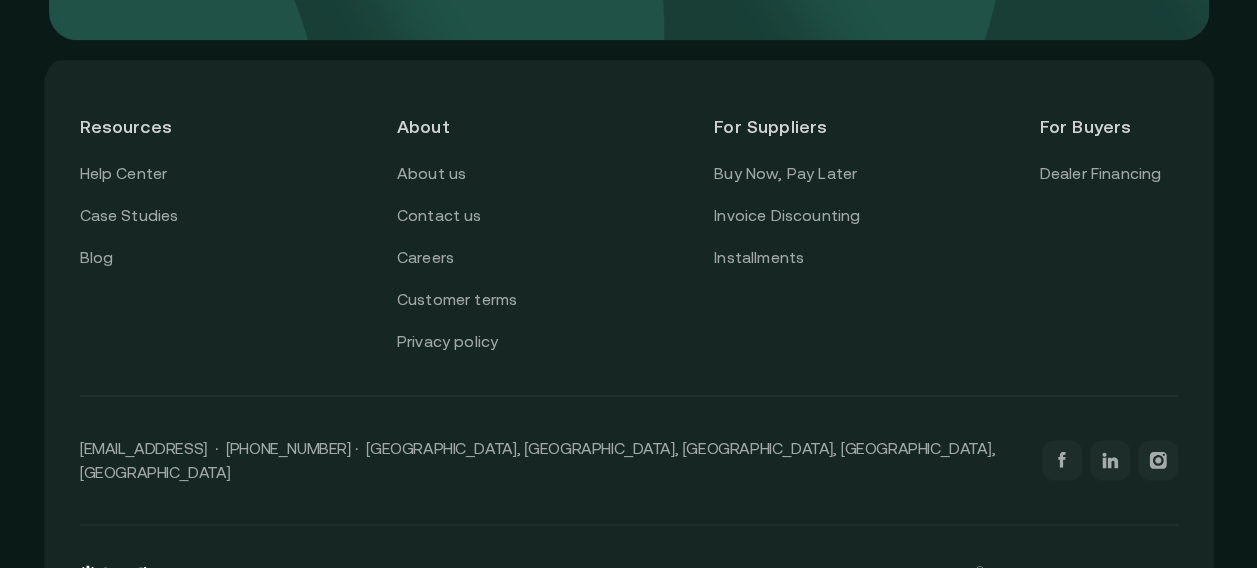 scroll, scrollTop: 4937, scrollLeft: 0, axis: vertical 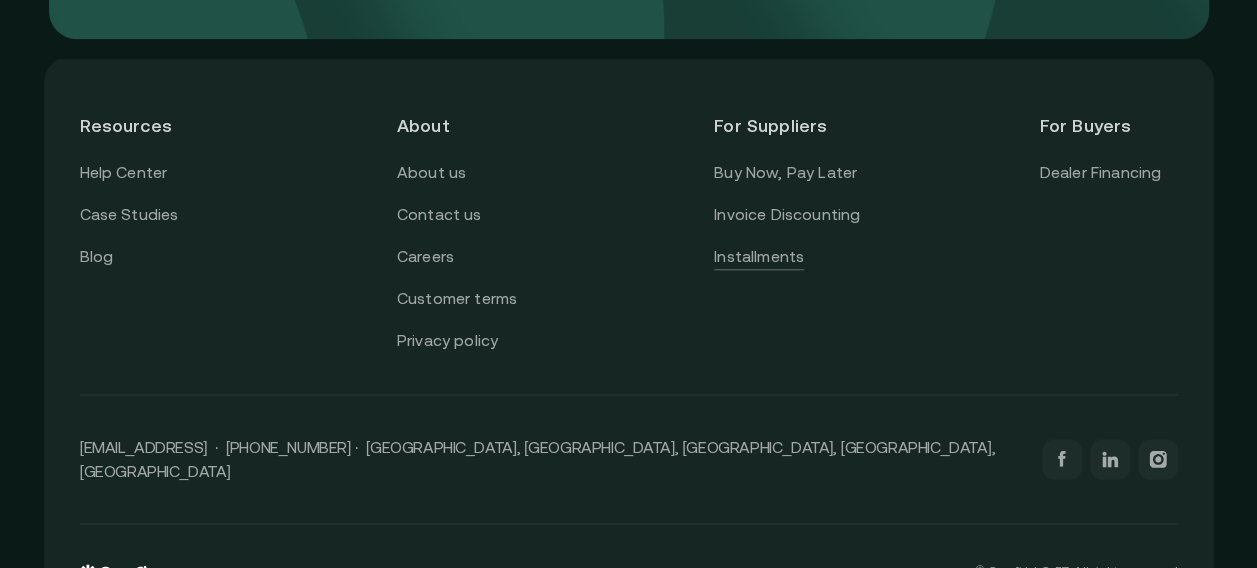 click on "Installments" at bounding box center [759, 257] 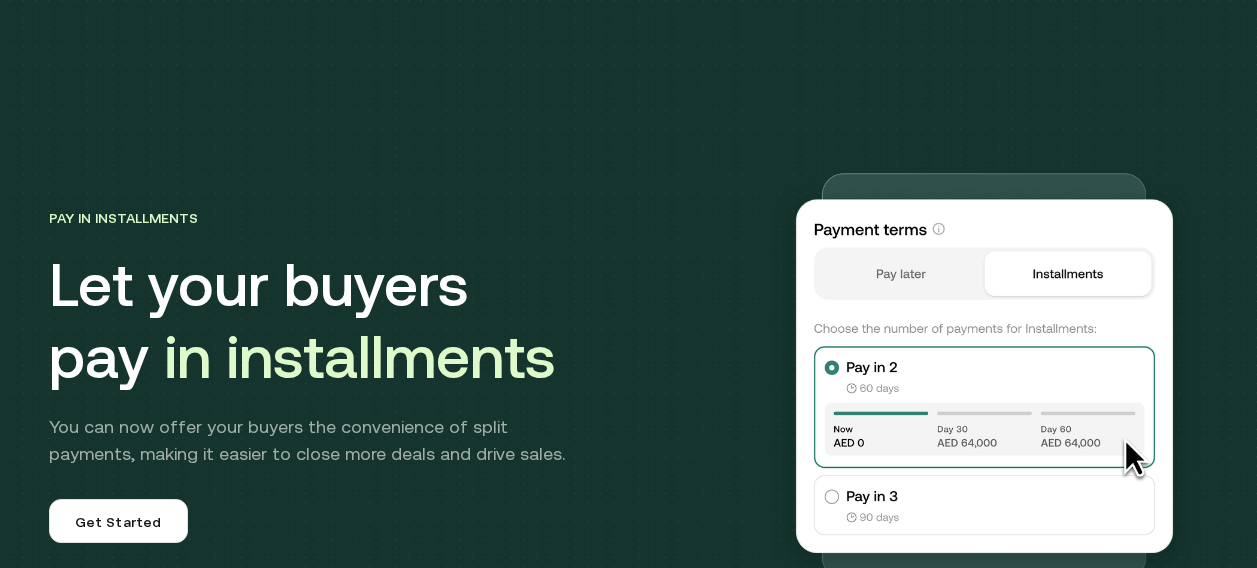 scroll, scrollTop: 0, scrollLeft: 0, axis: both 